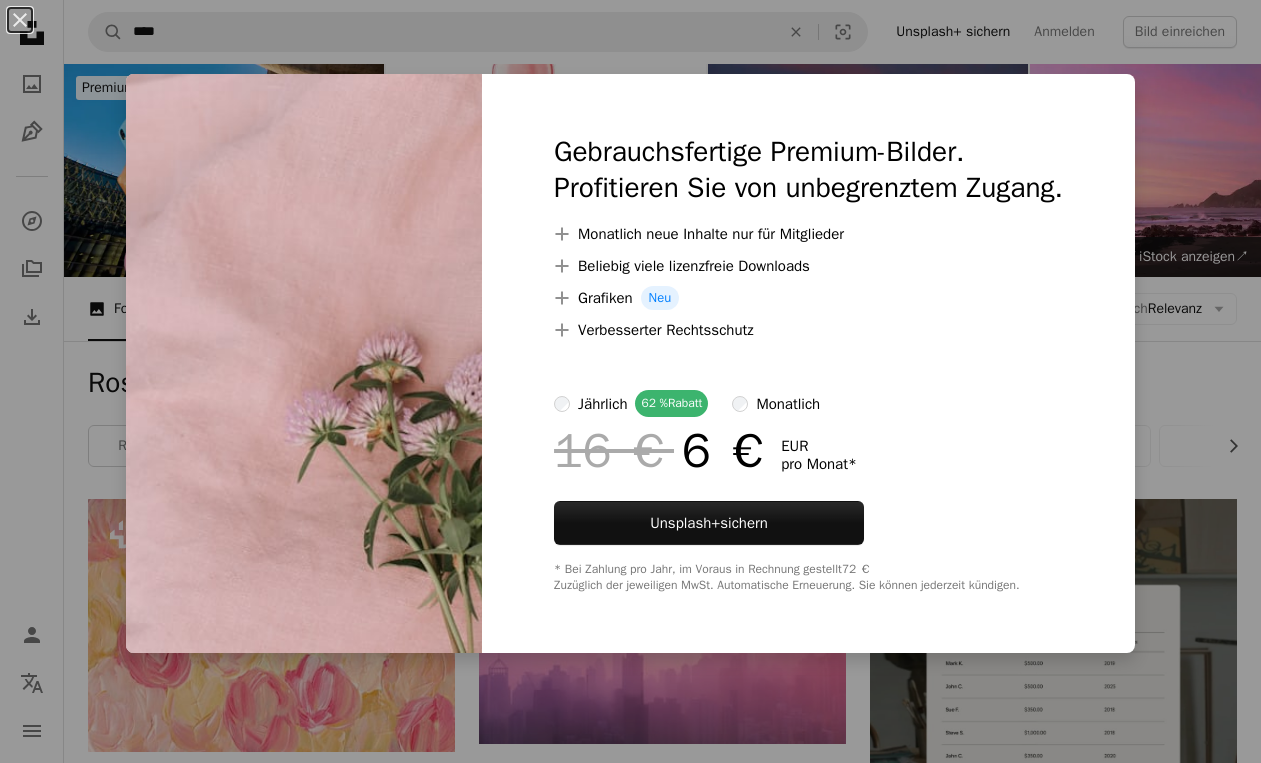 scroll, scrollTop: 568, scrollLeft: 0, axis: vertical 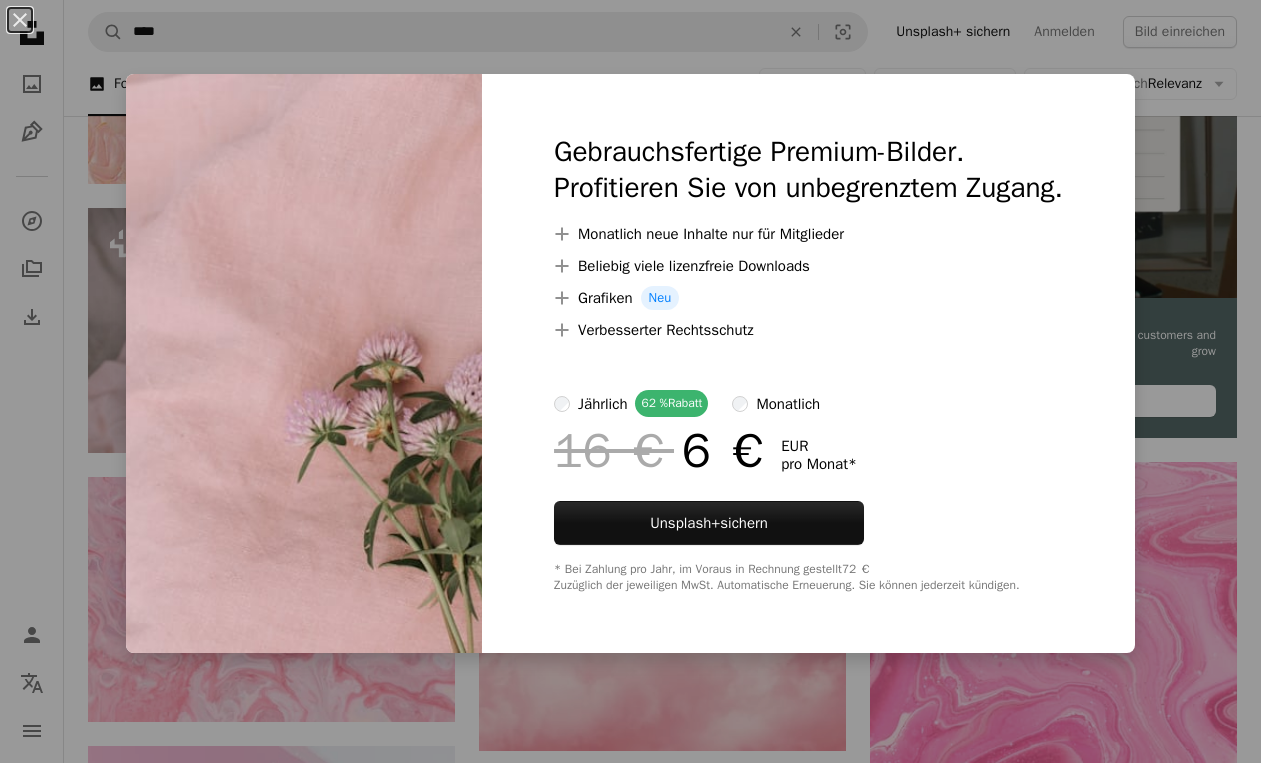 click on "An X shape Gebrauchsfertige Premium-Bilder. Profitieren Sie von unbegrenztem Zugang. A plus sign Monatlich neue Inhalte nur für Mitglieder A plus sign Beliebig viele lizenzfreie Downloads A plus sign Grafiken  Neu A plus sign Verbesserter Rechtsschutz jährlich 62 %  Rabatt monatlich 16 €   6 € EUR pro Monat * Unsplash+  sichern * Bei Zahlung pro Jahr, im Voraus in Rechnung gestellt  72 € Zuzüglich der jeweiligen MwSt. Automatische Erneuerung. Sie können jederzeit kündigen." at bounding box center [630, 381] 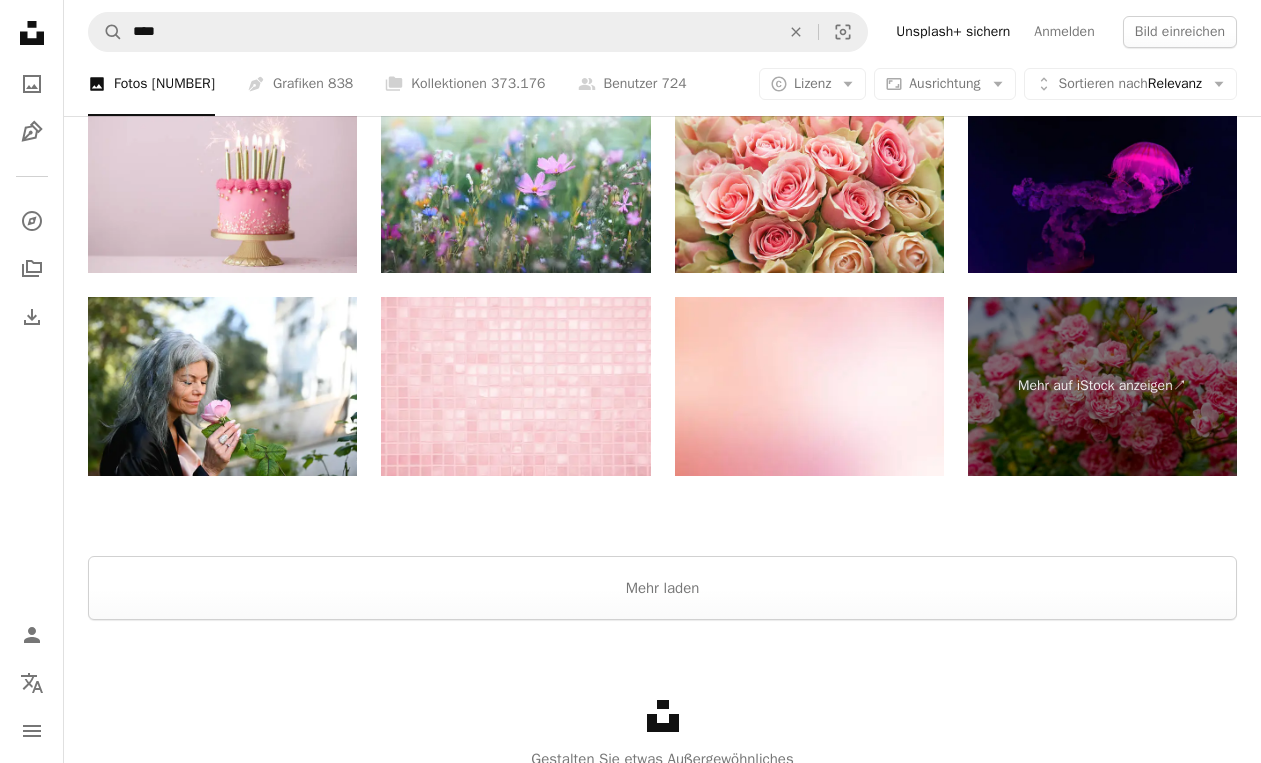 scroll, scrollTop: 3594, scrollLeft: 0, axis: vertical 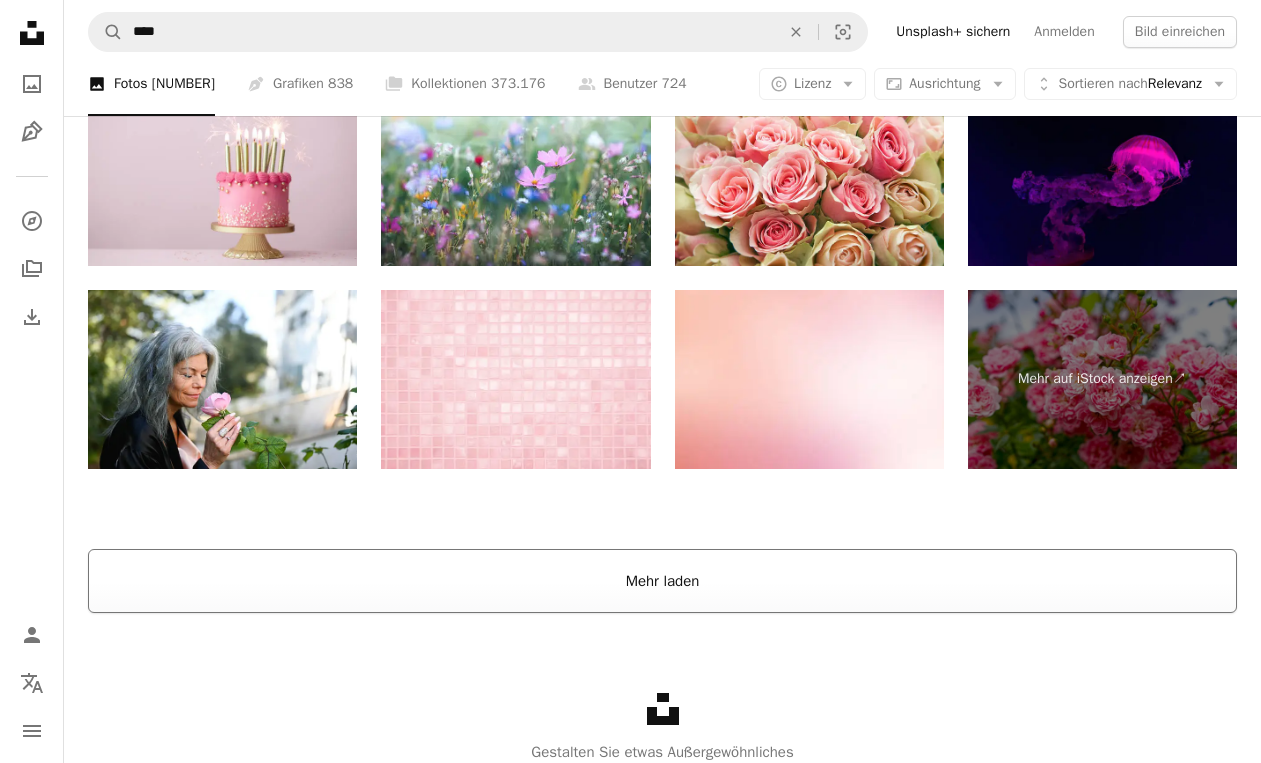 click on "Mehr laden" at bounding box center [662, 581] 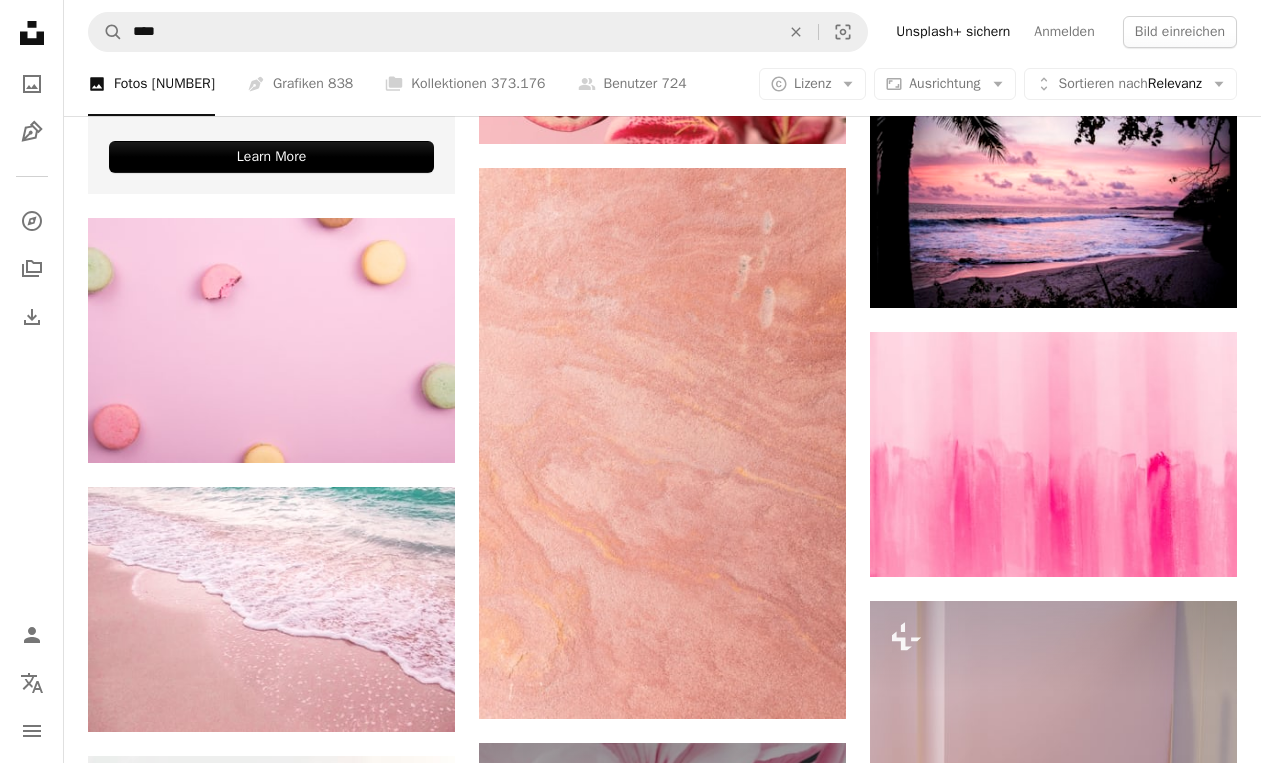 scroll, scrollTop: 4795, scrollLeft: 0, axis: vertical 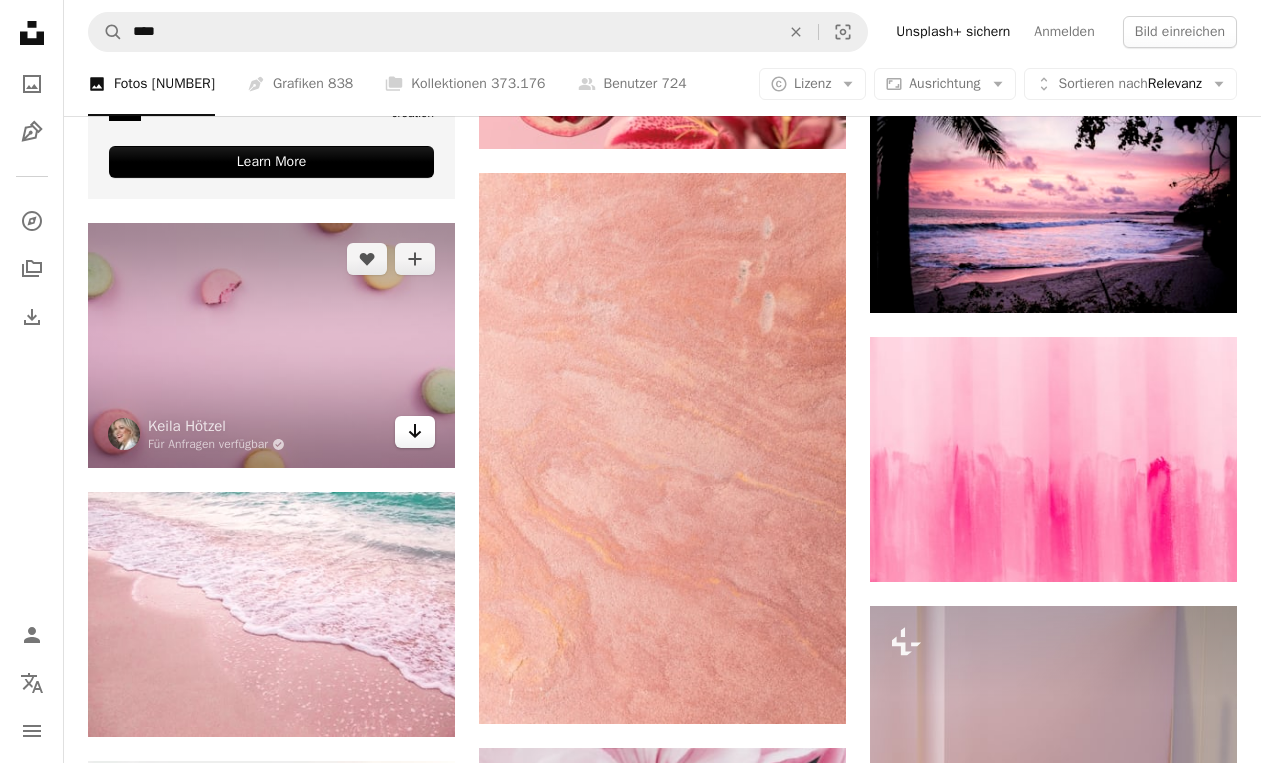 click on "Arrow pointing down" at bounding box center (415, 432) 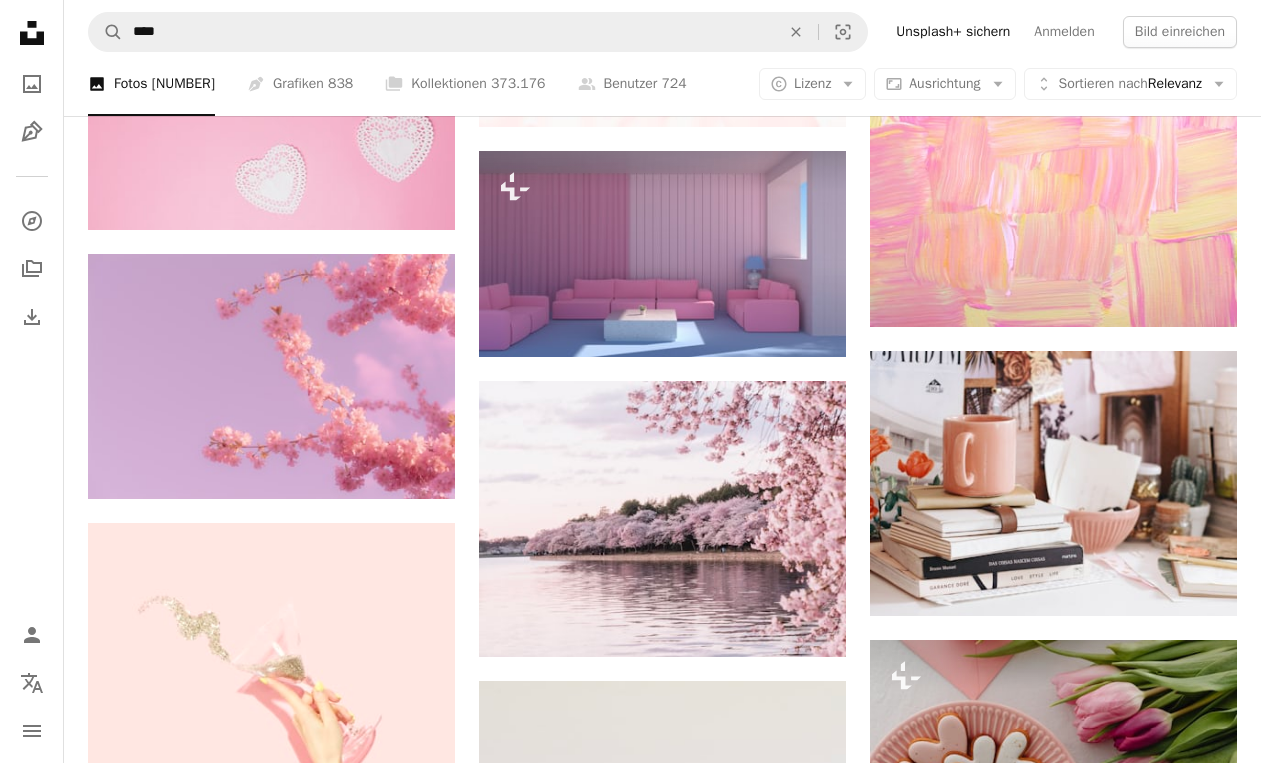 scroll, scrollTop: 30261, scrollLeft: 0, axis: vertical 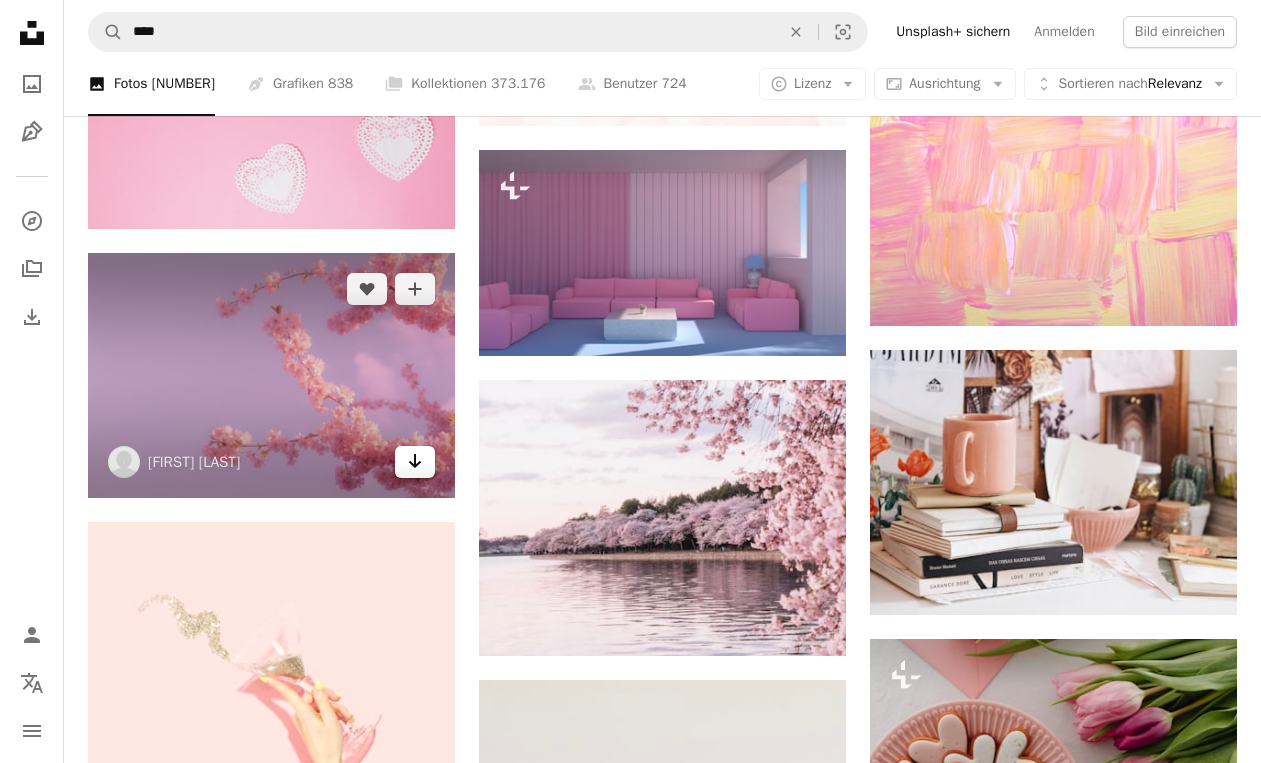 click on "Arrow pointing down" 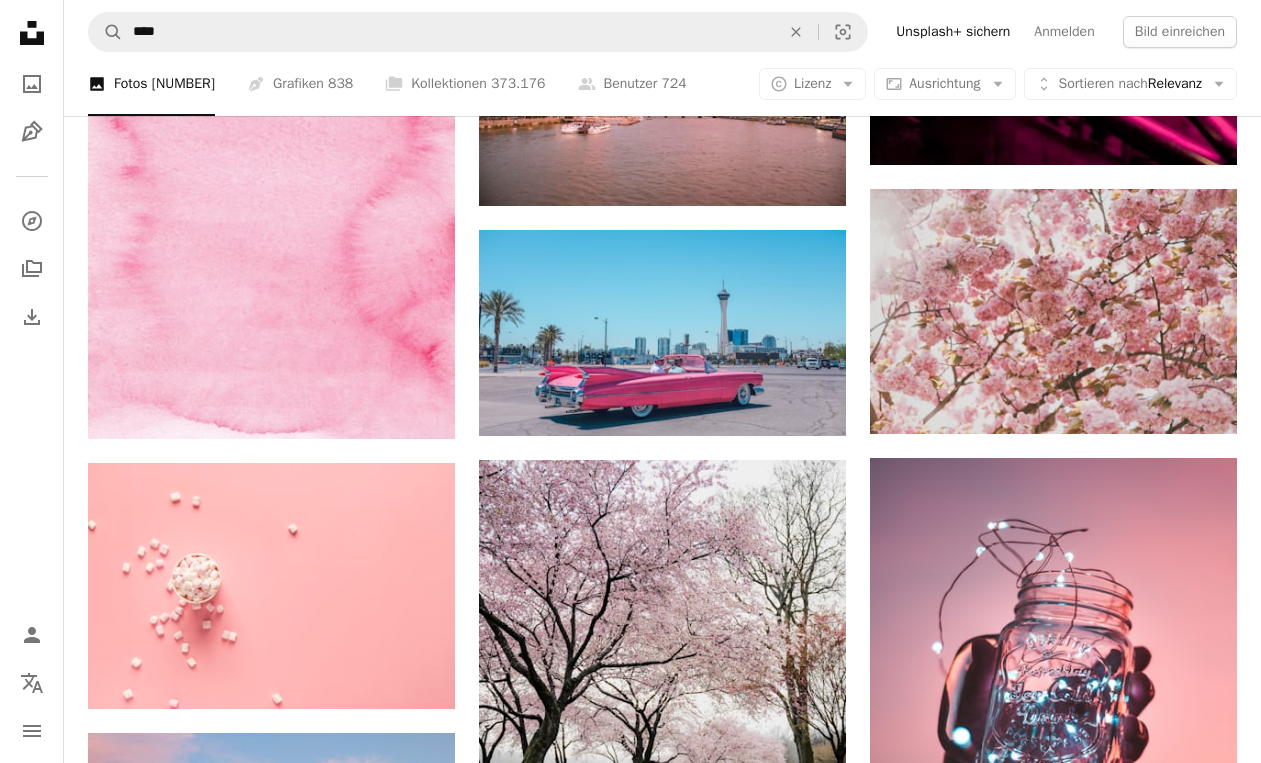 scroll, scrollTop: 32080, scrollLeft: 0, axis: vertical 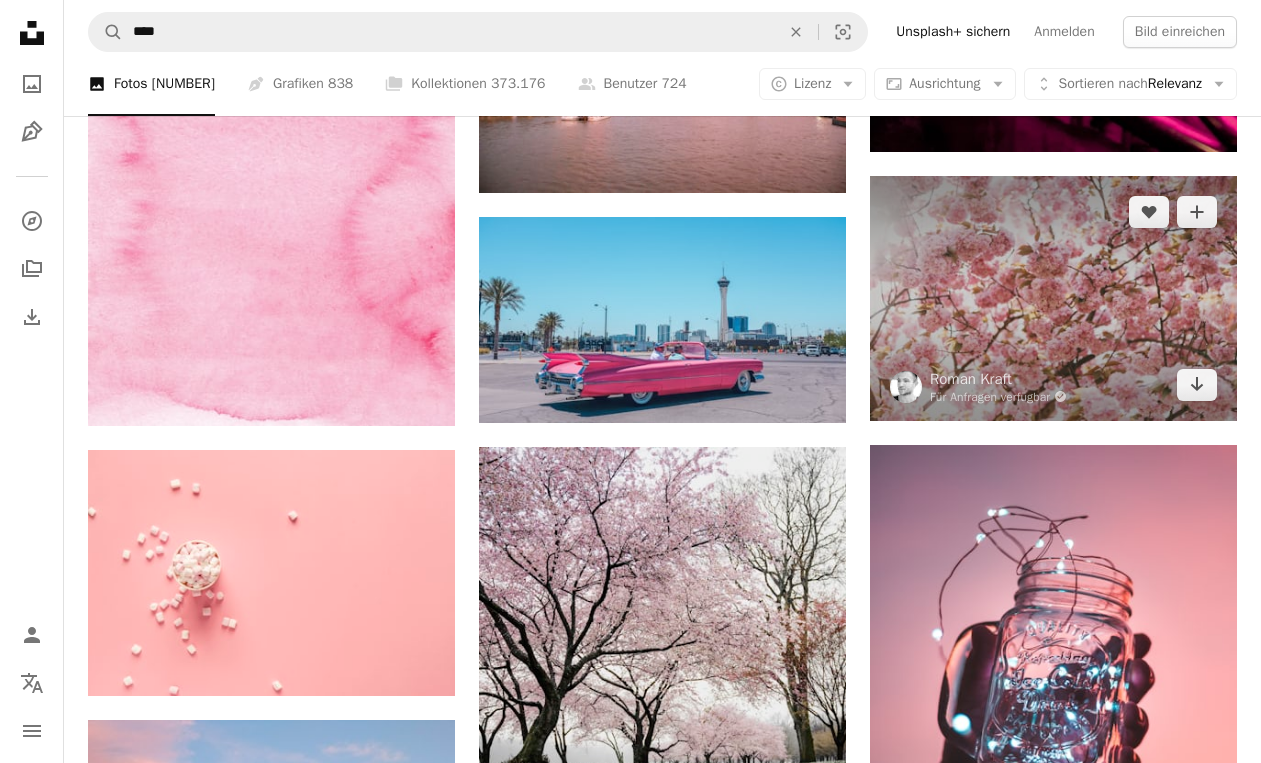 click at bounding box center (1053, 298) 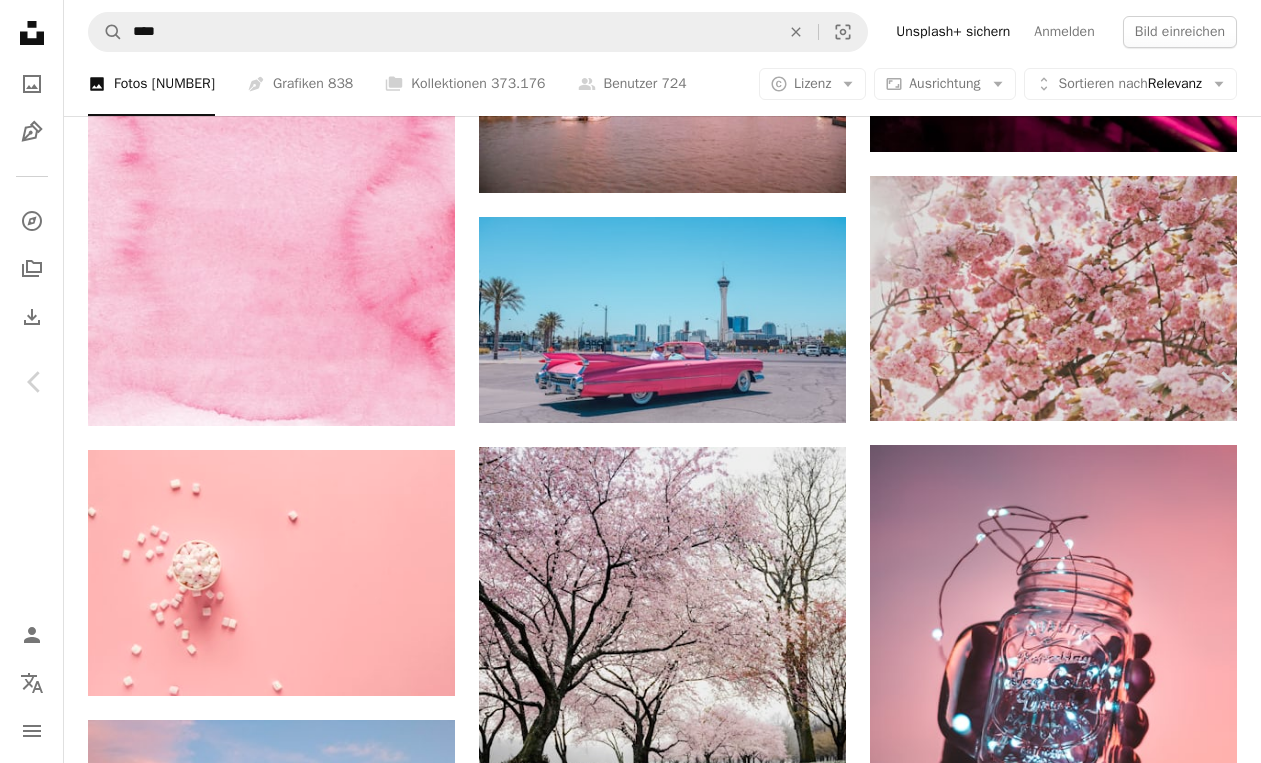 click on "Kostenlos herunterladen" at bounding box center (1030, 2924) 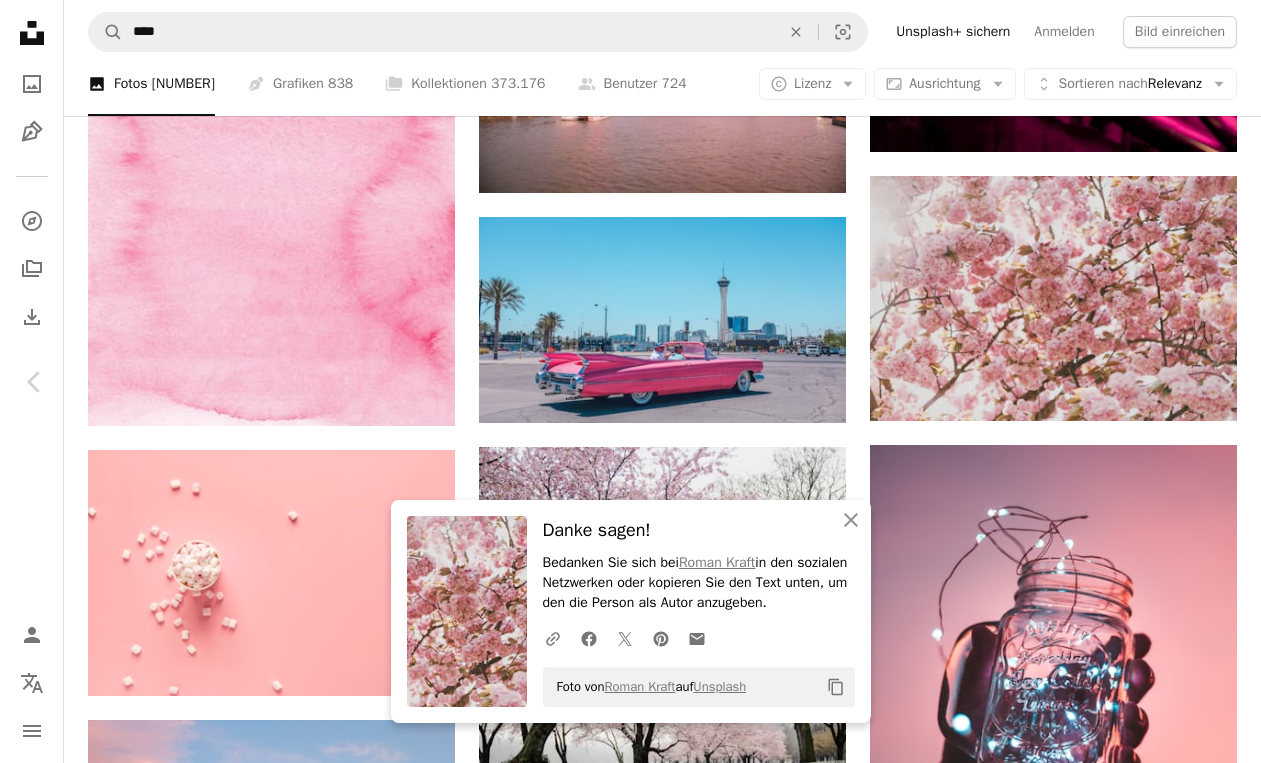 click on "An X shape" at bounding box center [20, 20] 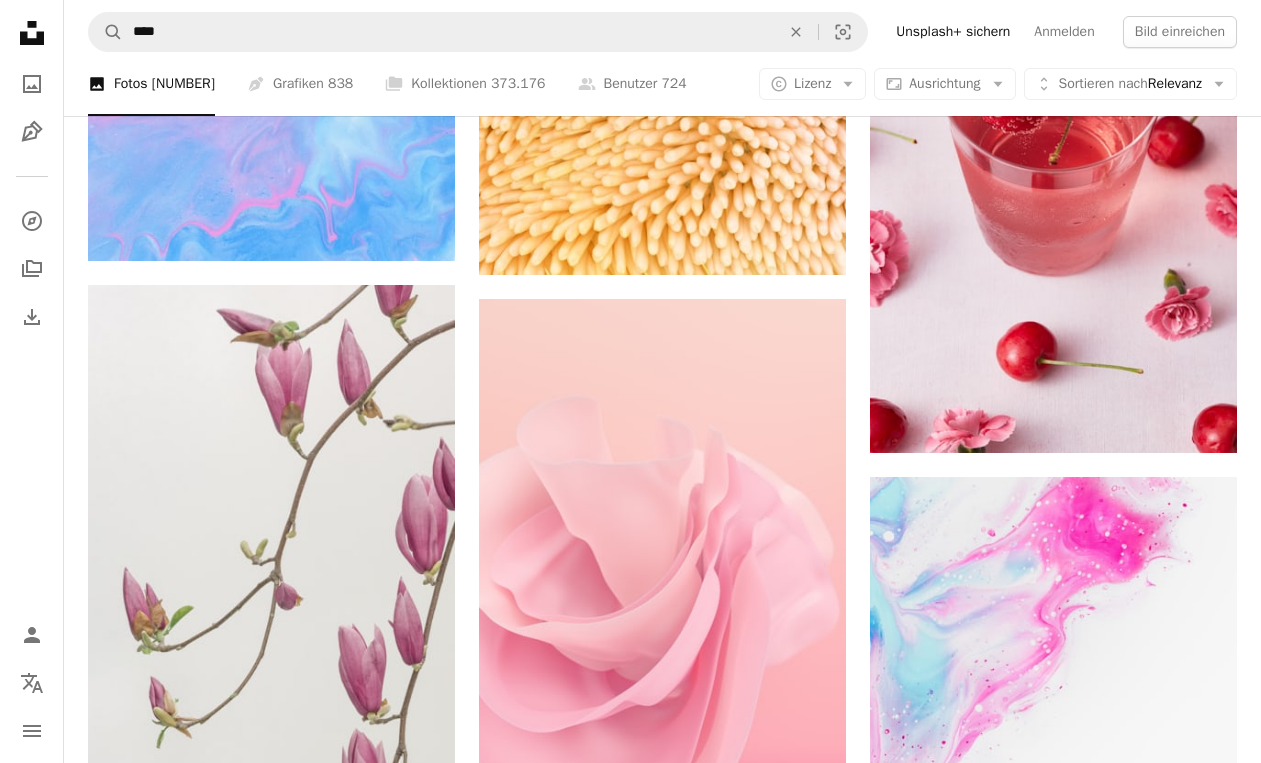 scroll, scrollTop: 42468, scrollLeft: 0, axis: vertical 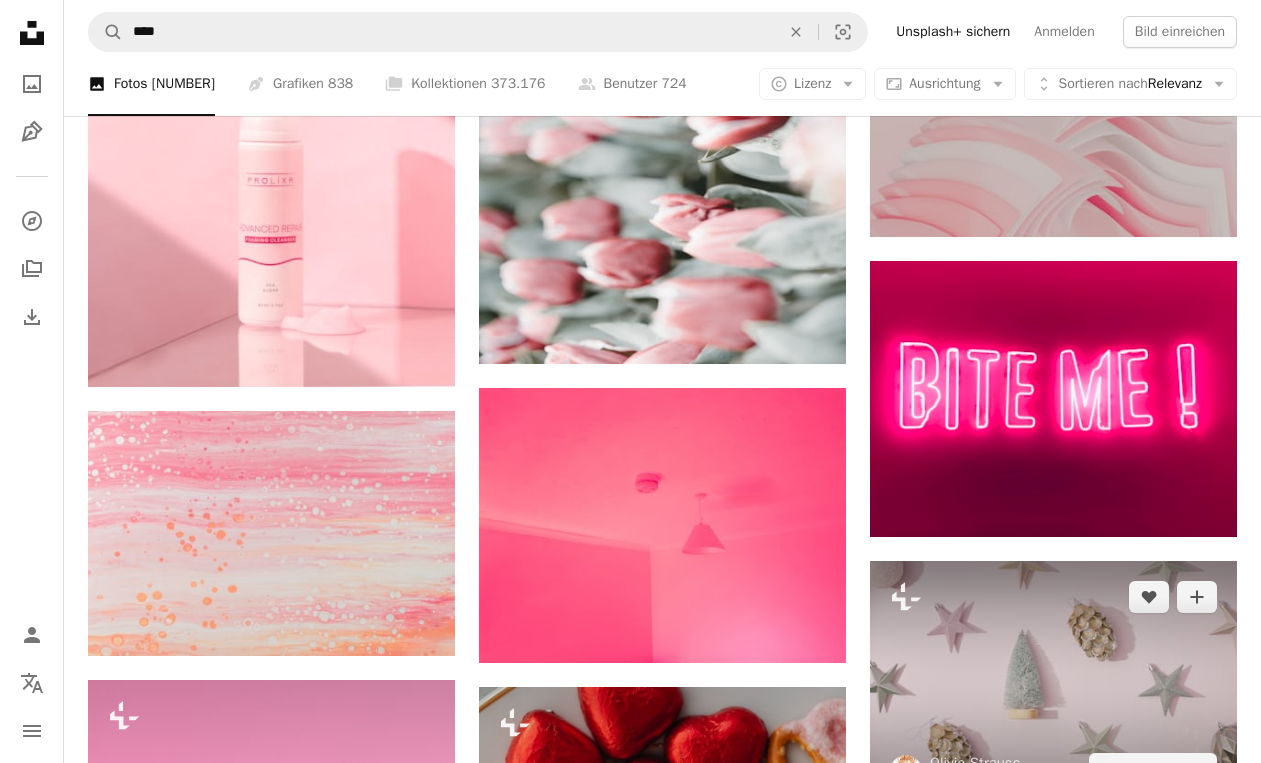 click at bounding box center [1053, 683] 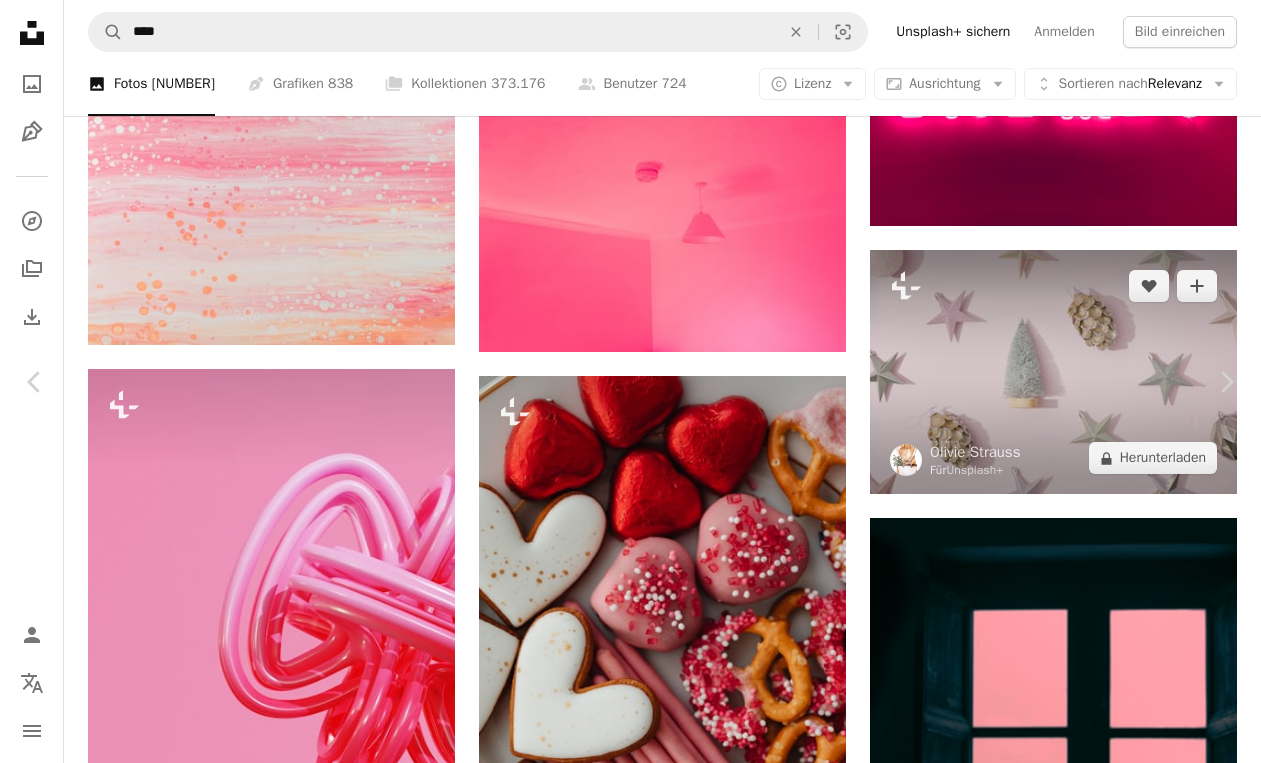 scroll, scrollTop: 44437, scrollLeft: 0, axis: vertical 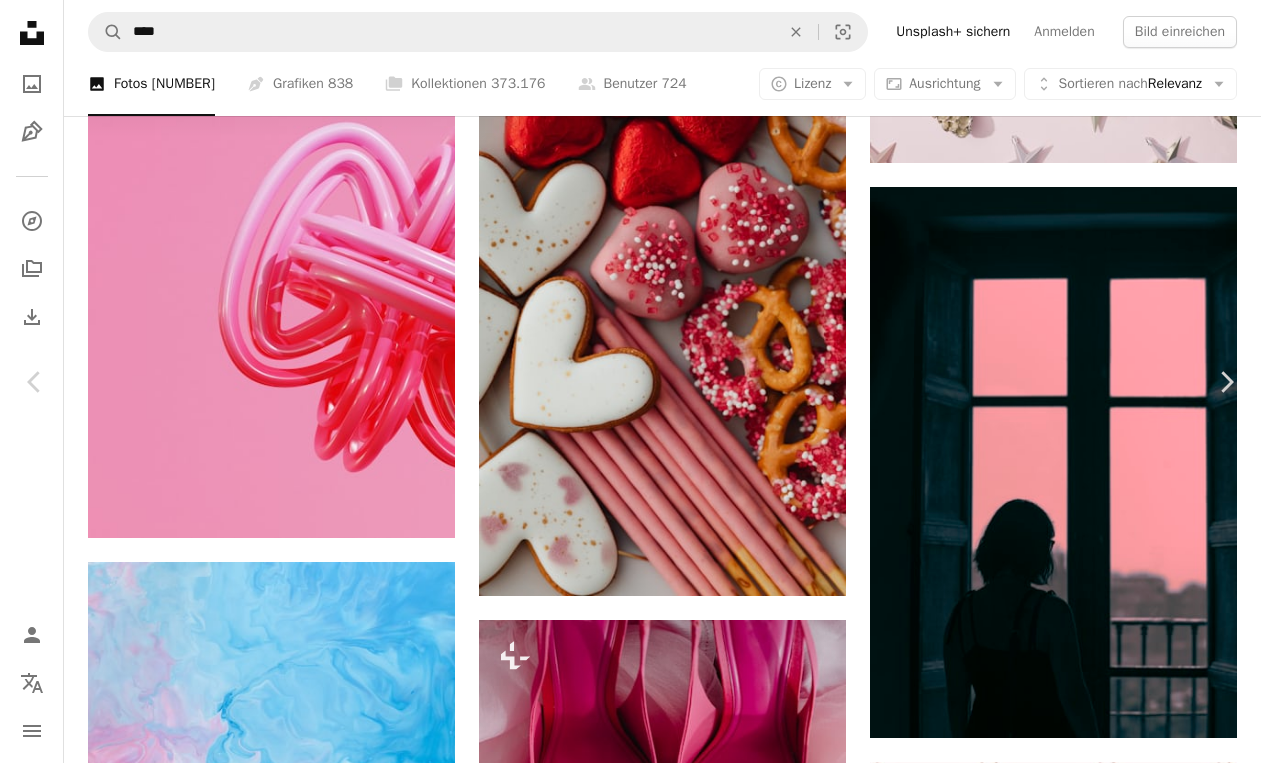 click on "An X shape" at bounding box center (20, 20) 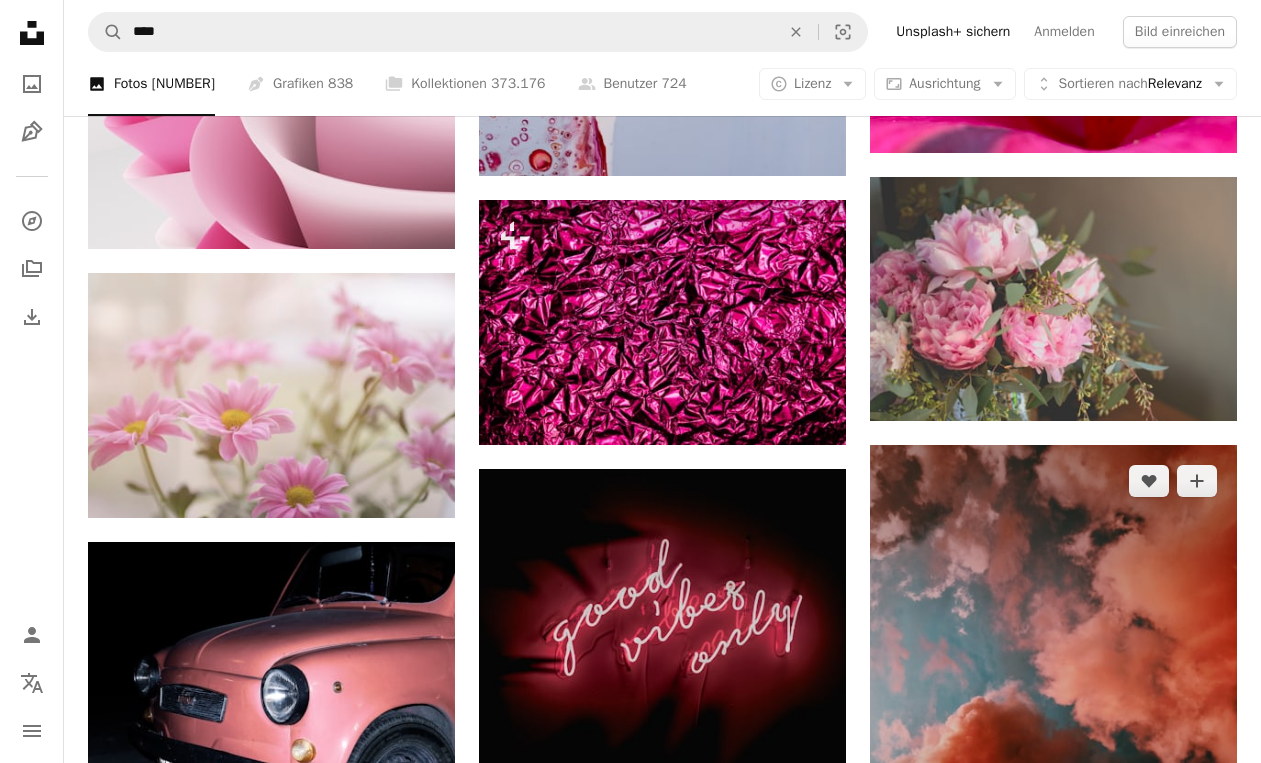 scroll, scrollTop: 58436, scrollLeft: 0, axis: vertical 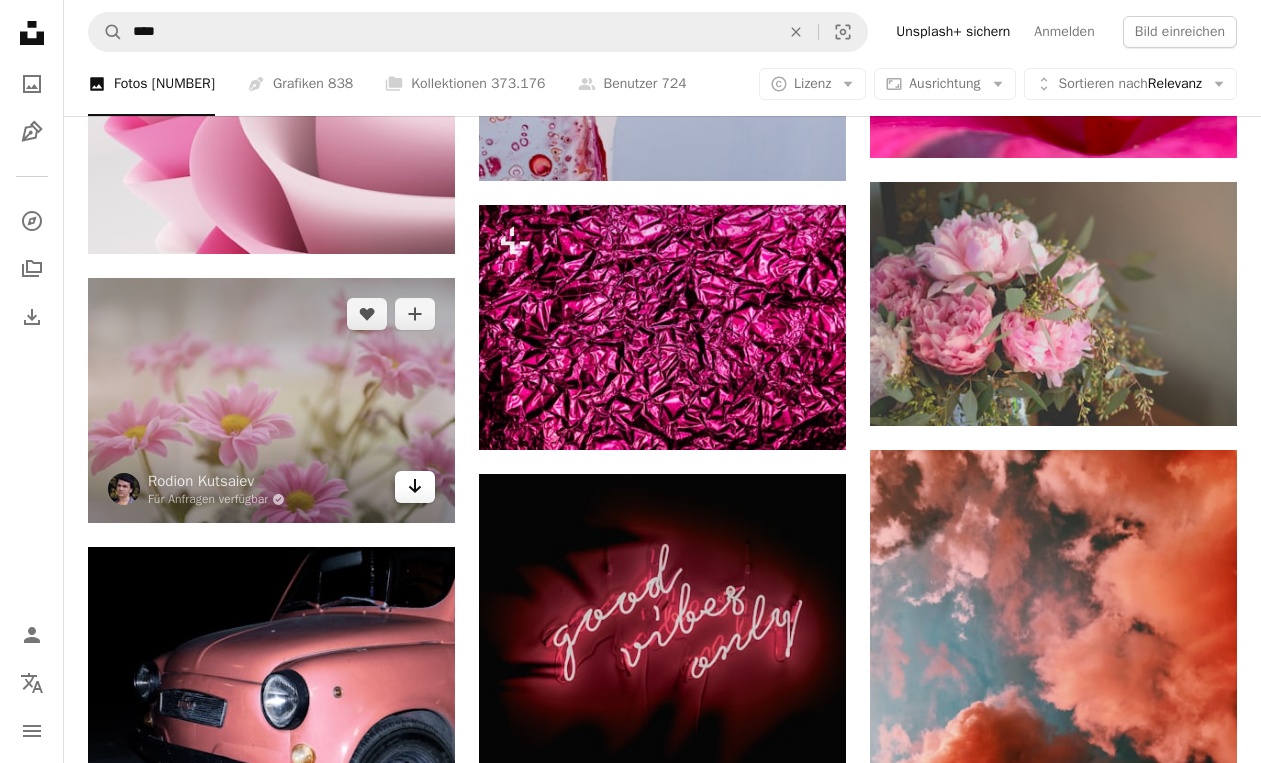 click on "Arrow pointing down" 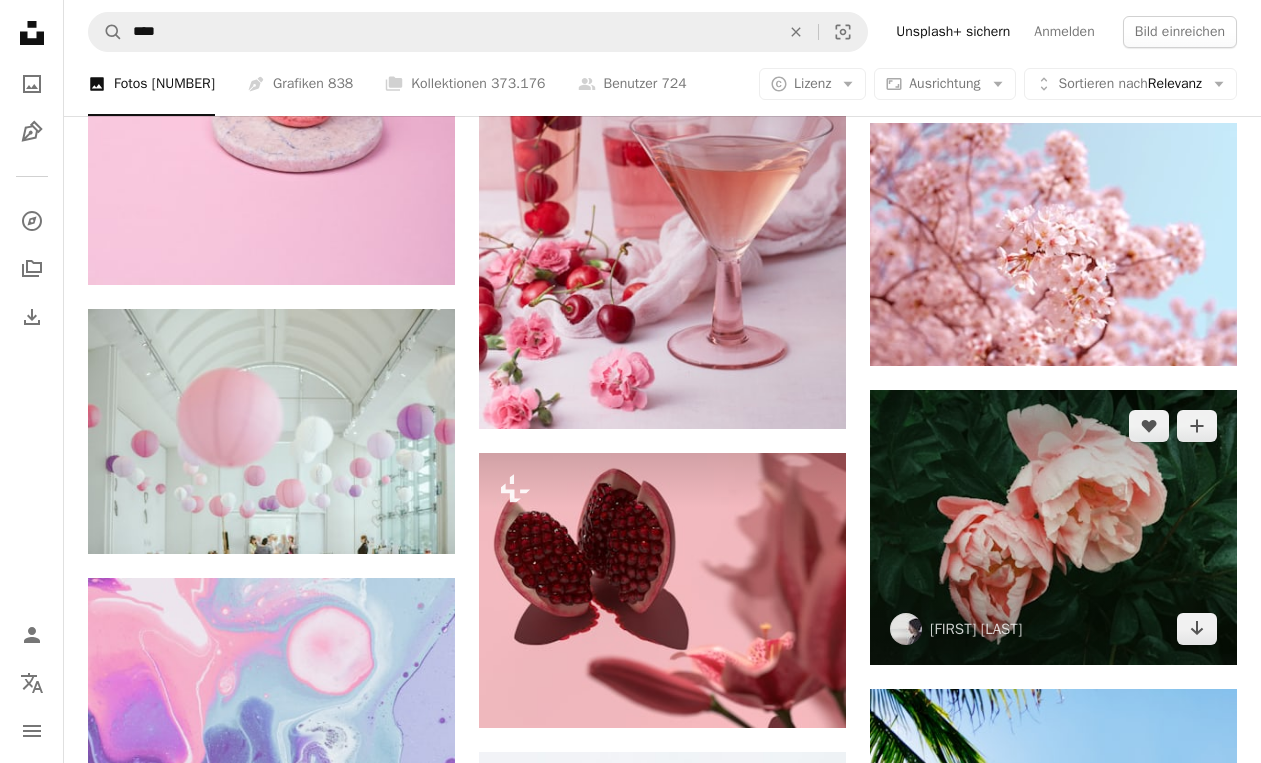 scroll, scrollTop: 64932, scrollLeft: 0, axis: vertical 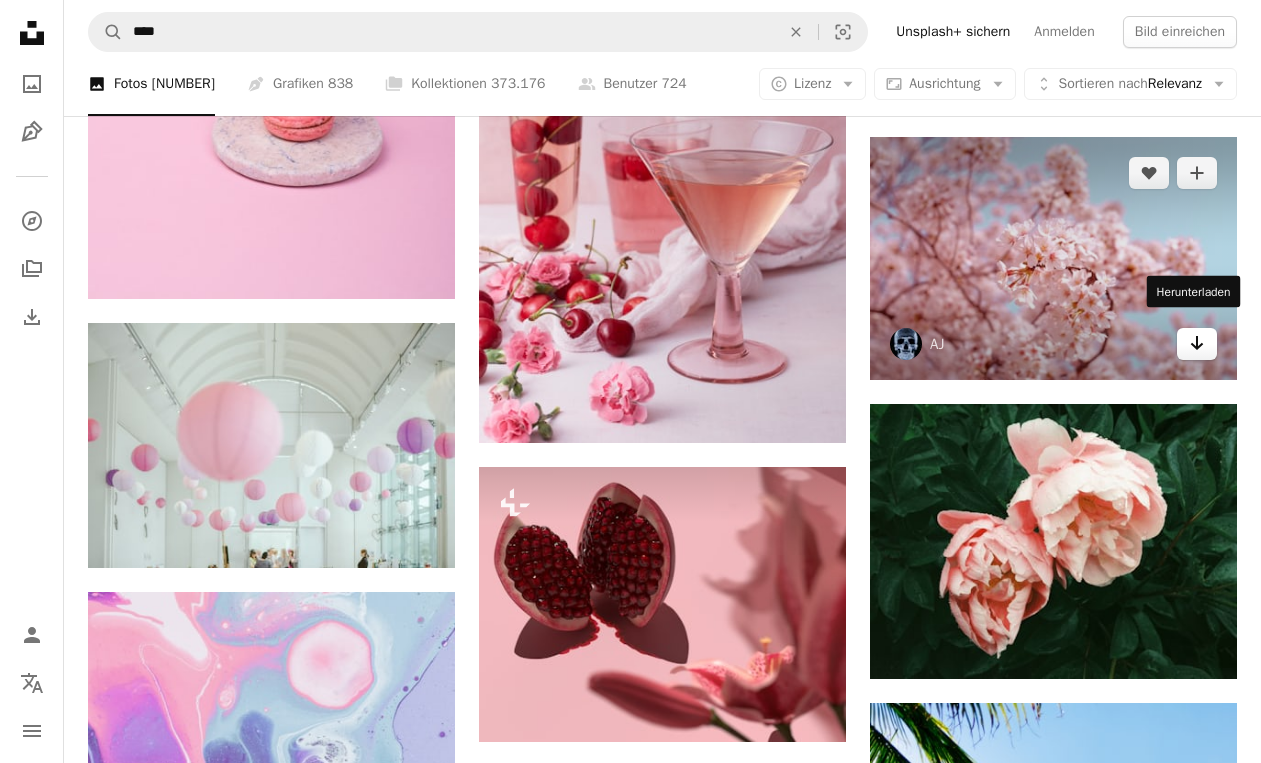 click 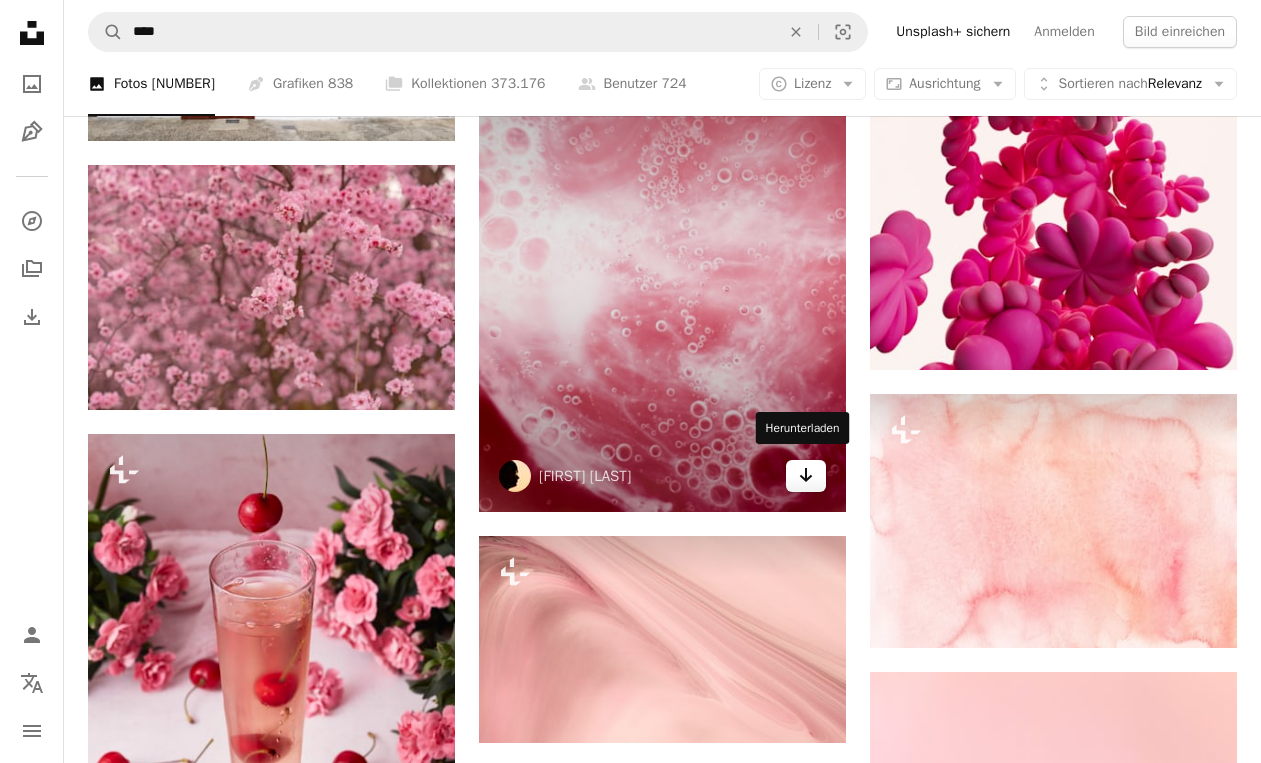 scroll, scrollTop: 94473, scrollLeft: 0, axis: vertical 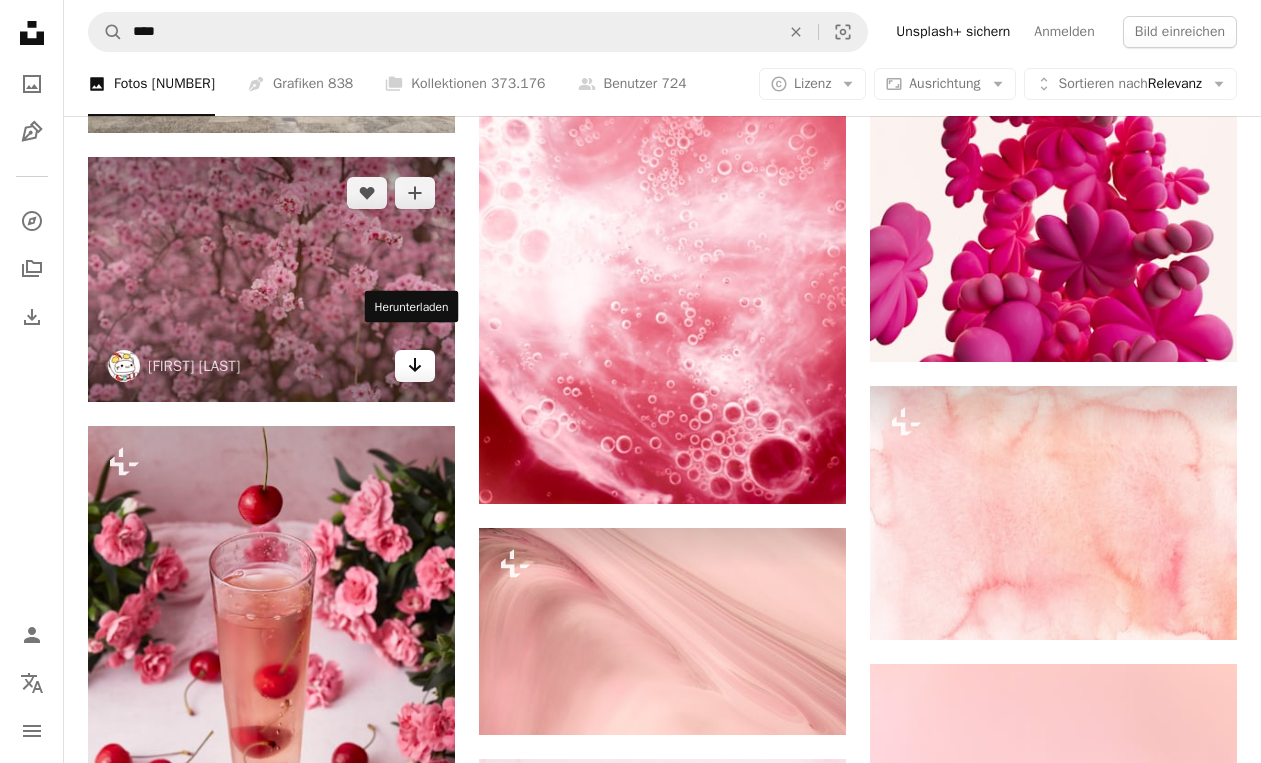 click on "Arrow pointing down" at bounding box center [415, 366] 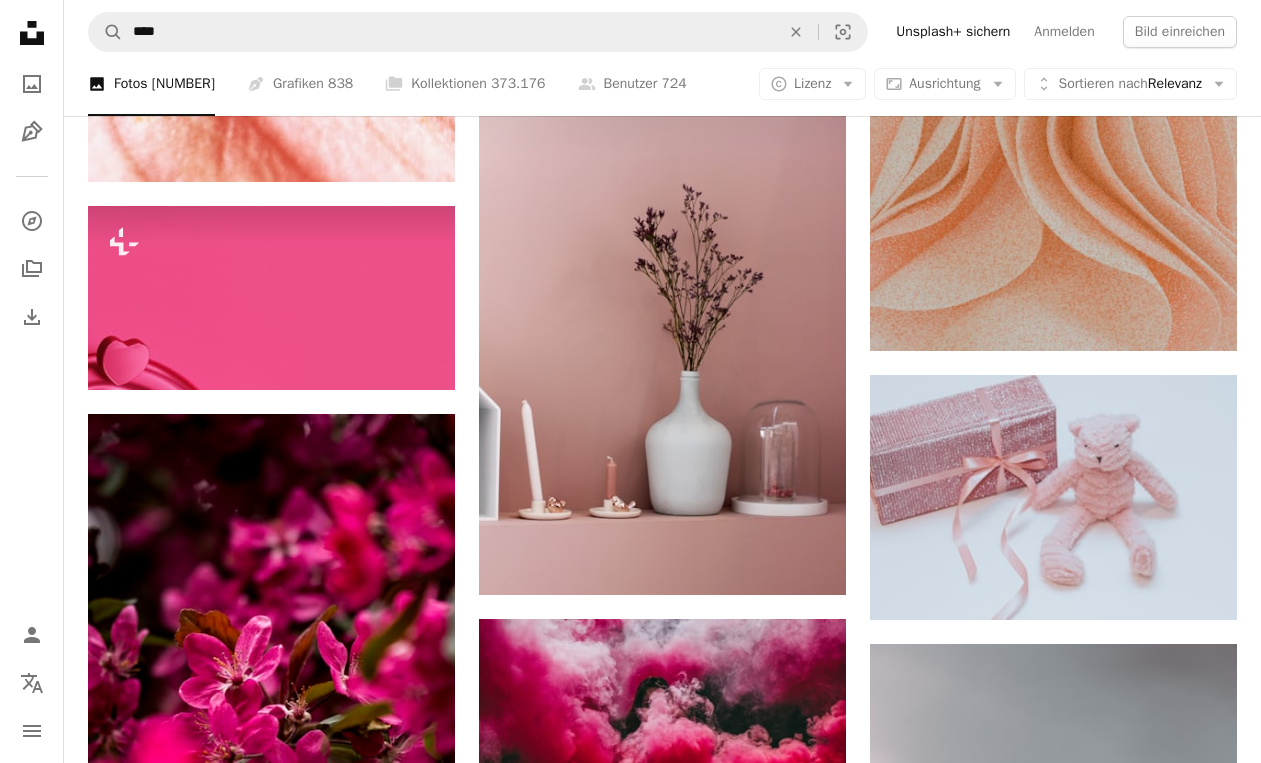 scroll, scrollTop: 111021, scrollLeft: 0, axis: vertical 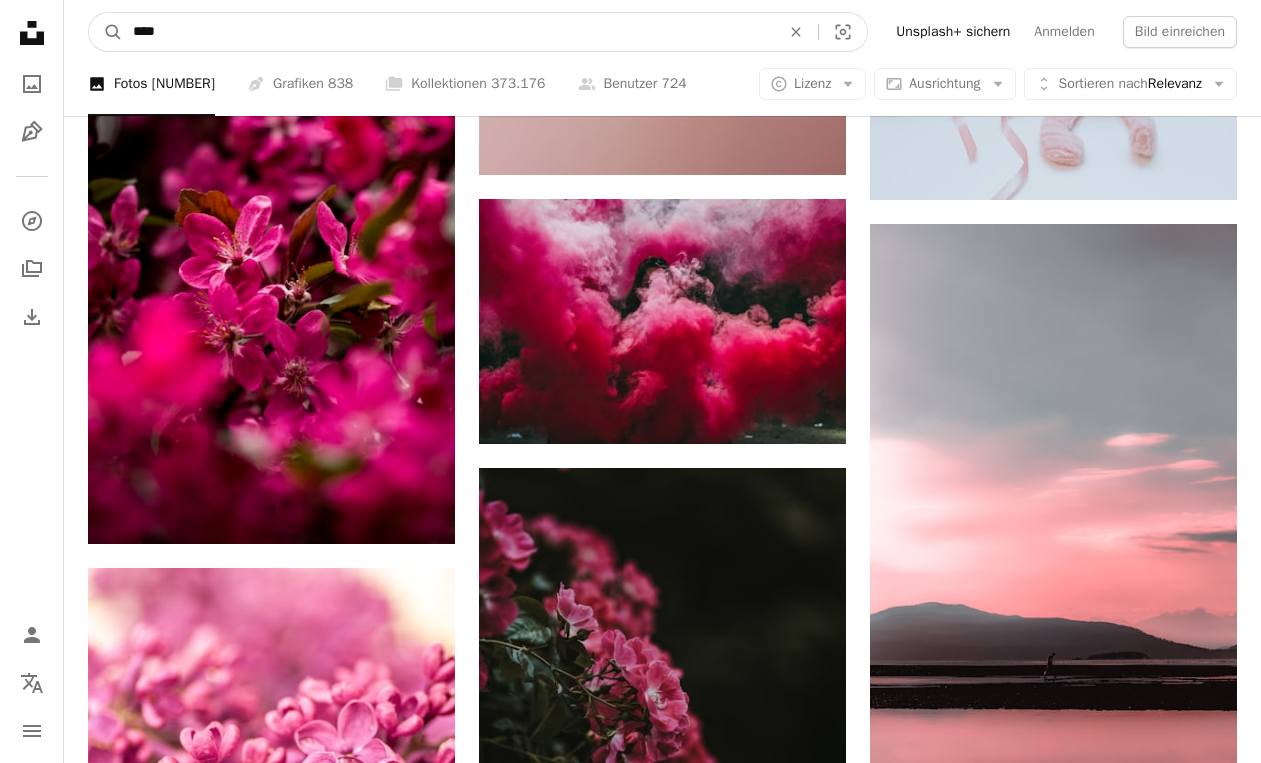click on "****" at bounding box center (448, 32) 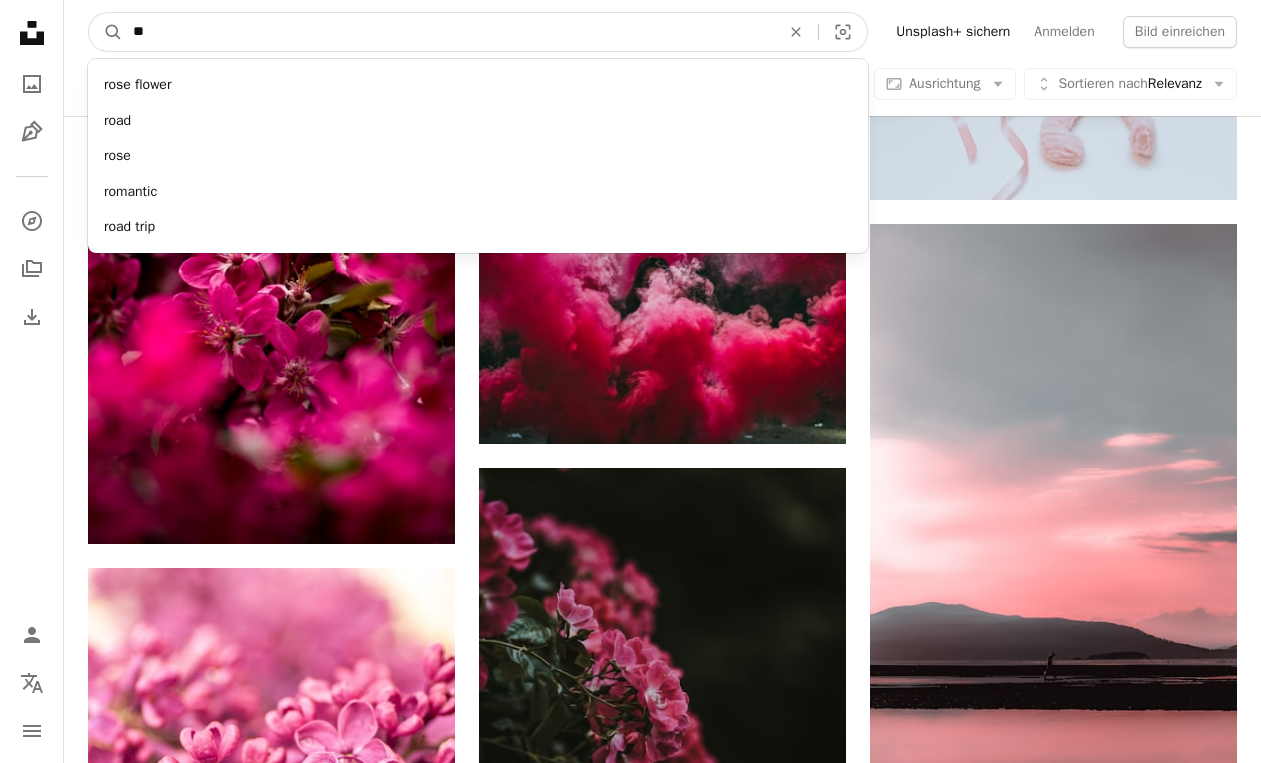 type on "*" 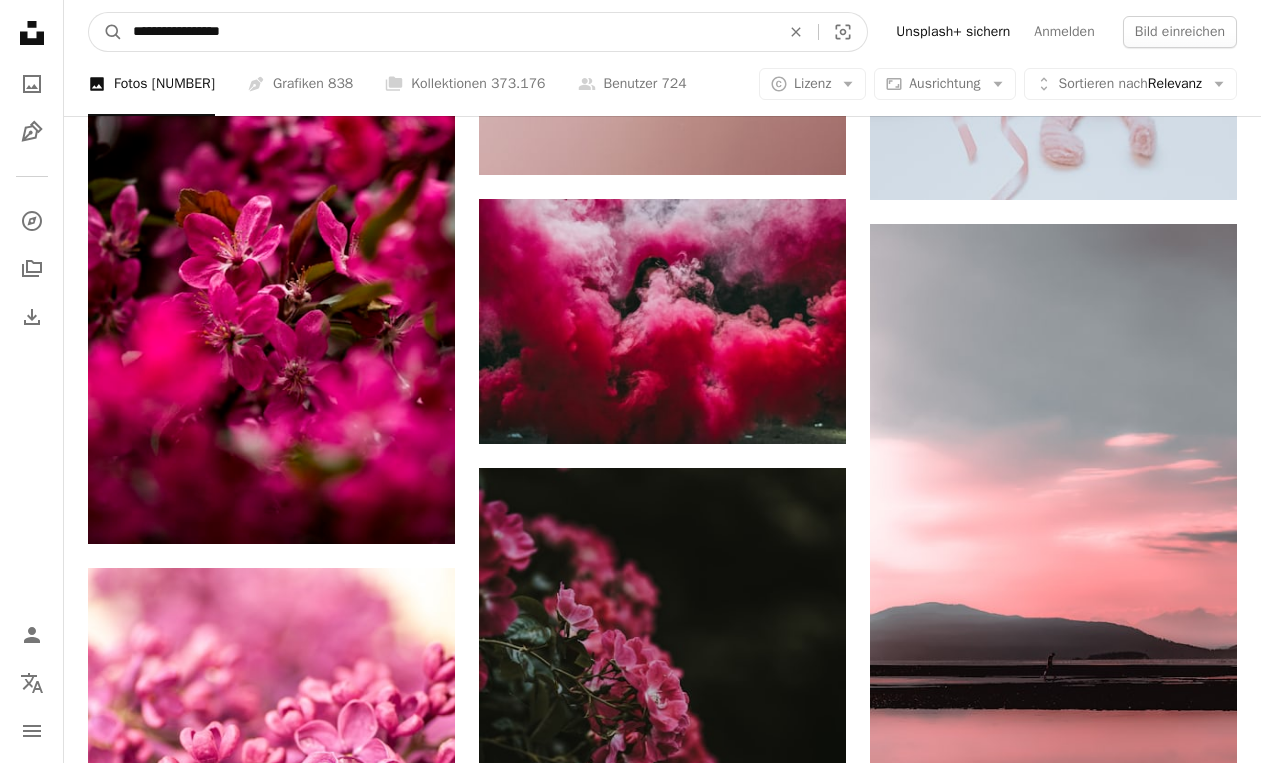type on "**********" 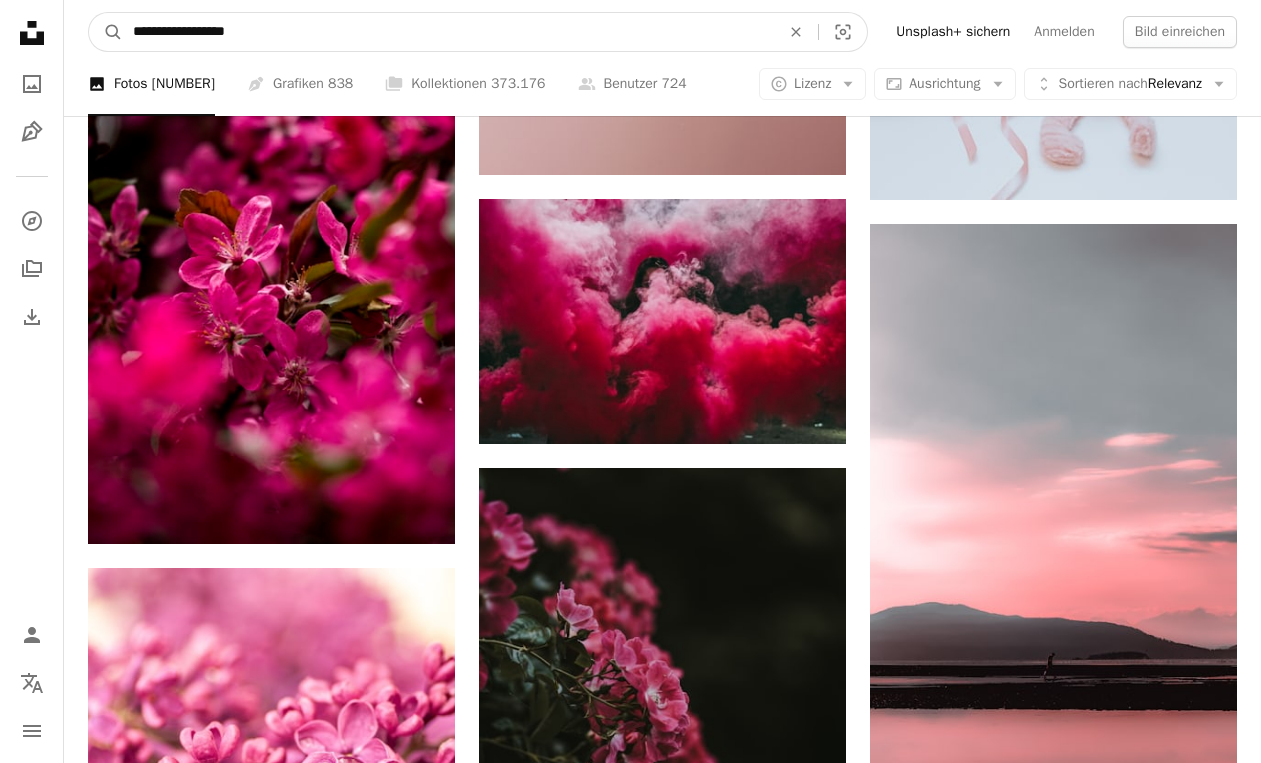 click on "A magnifying glass" at bounding box center [106, 32] 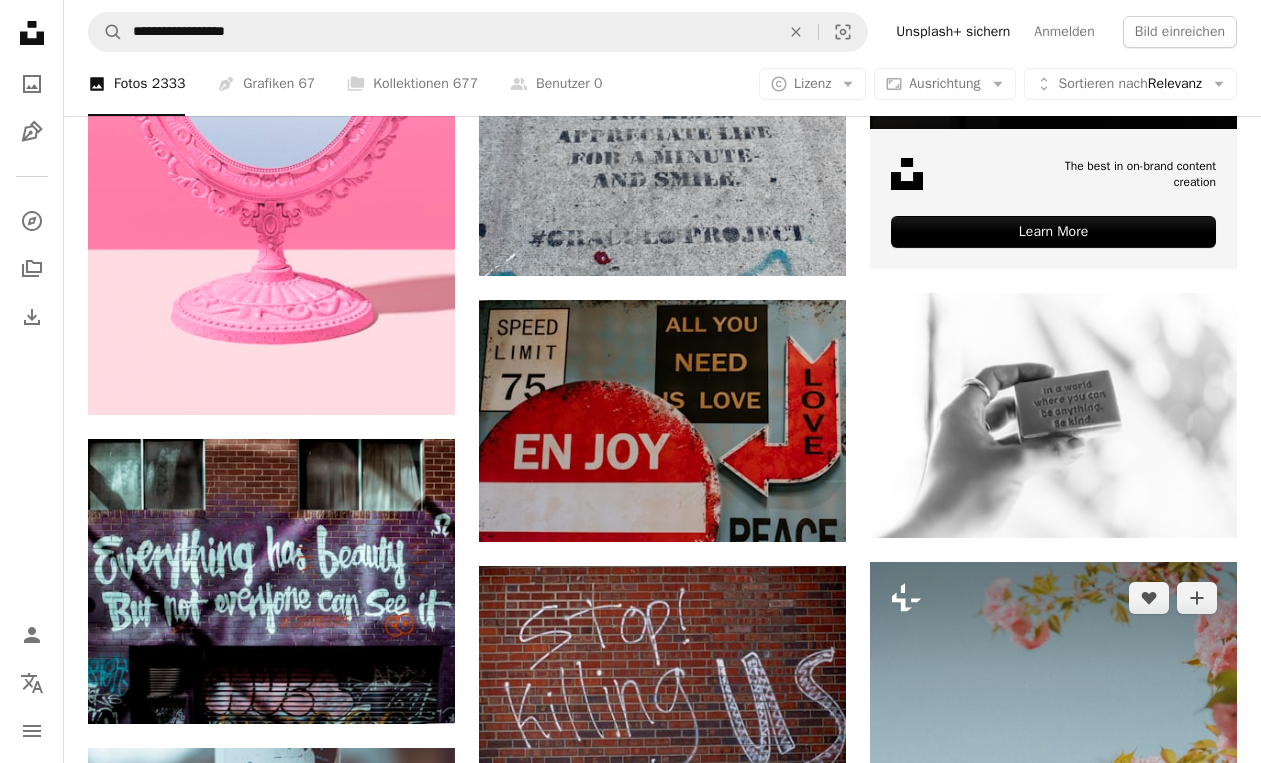 scroll, scrollTop: 741, scrollLeft: 0, axis: vertical 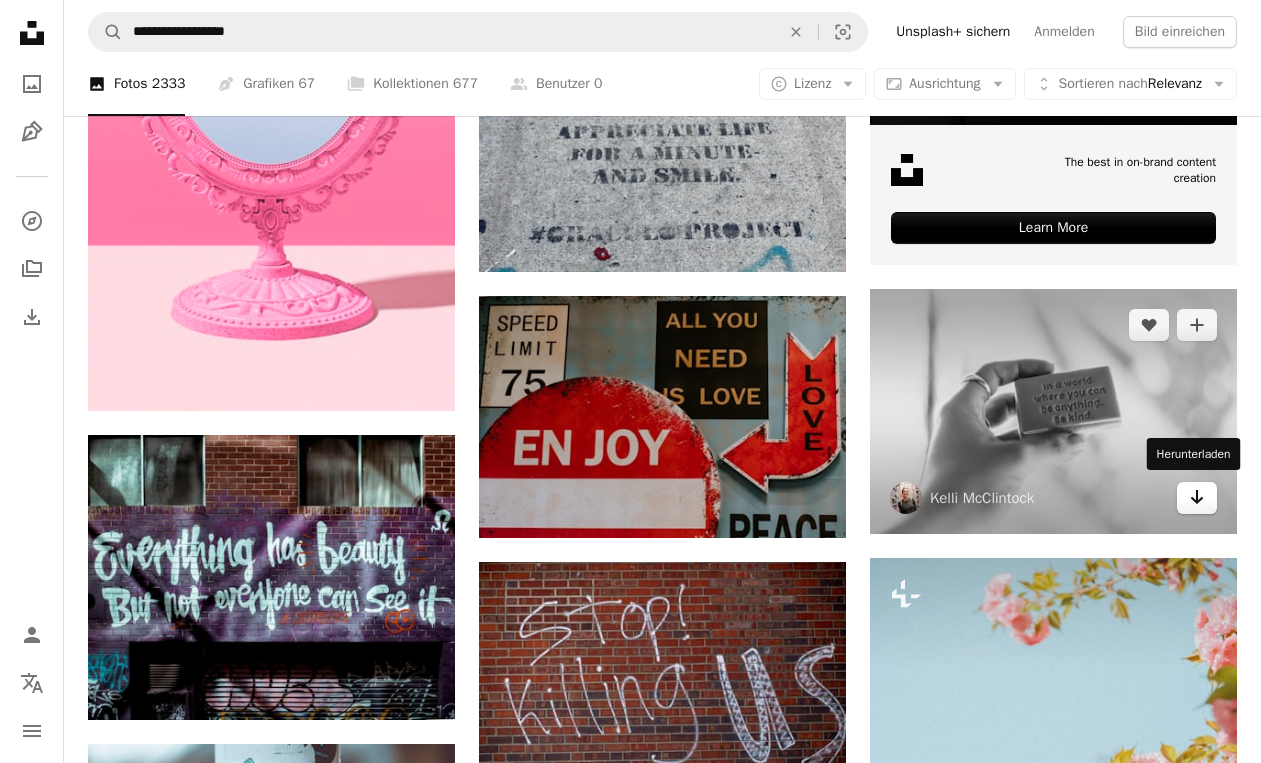 click 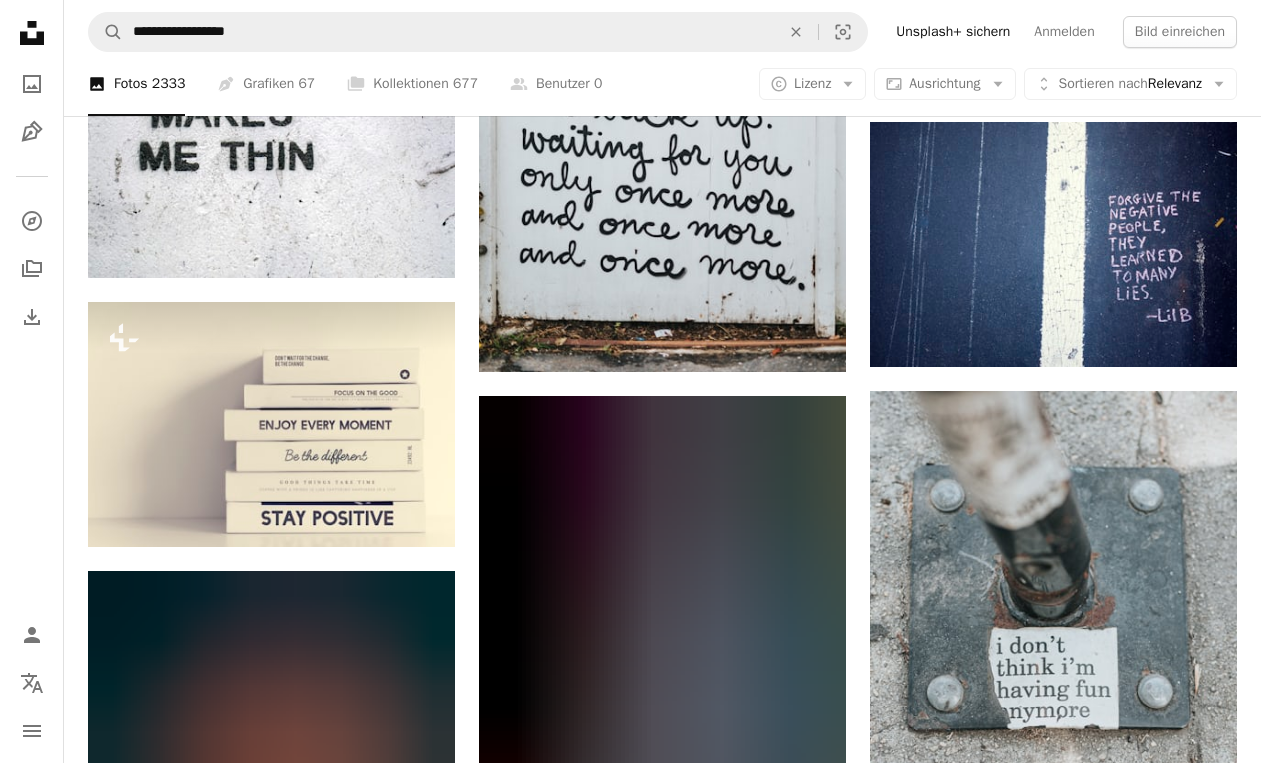 scroll, scrollTop: 2021, scrollLeft: 0, axis: vertical 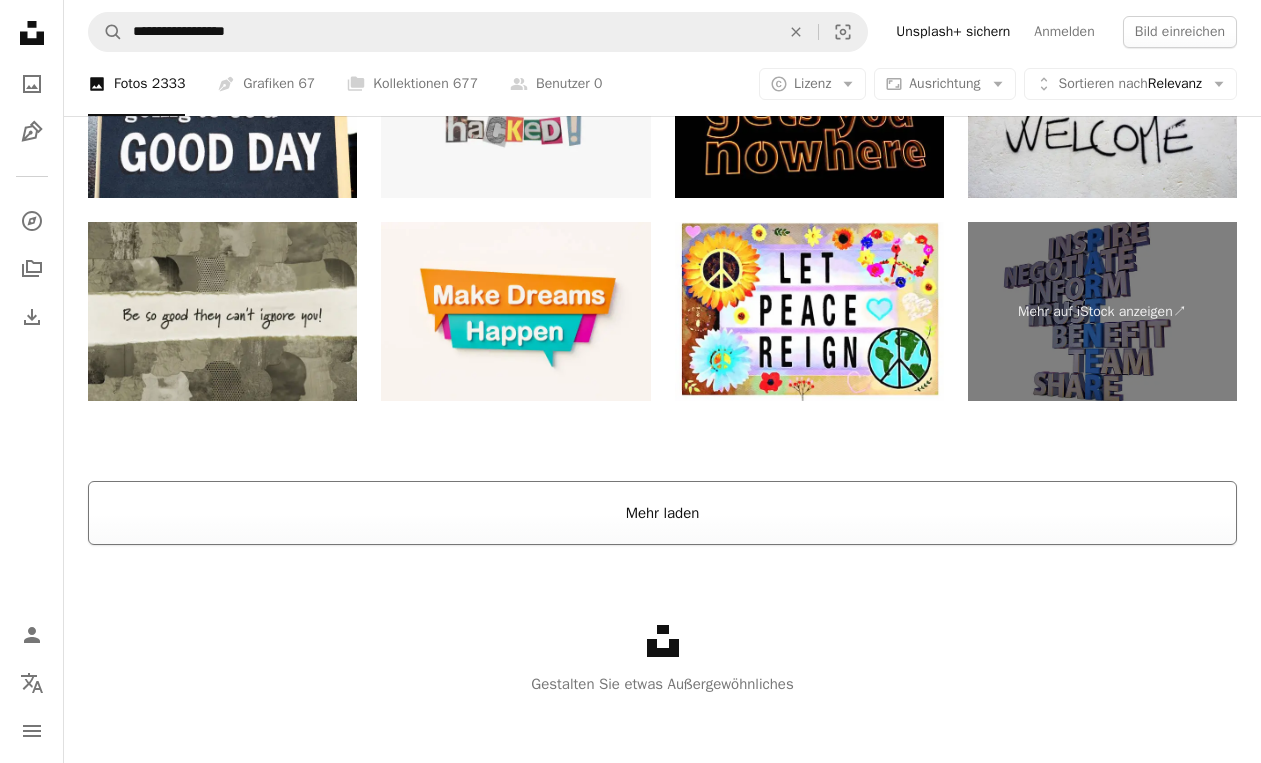 click on "Mehr laden" at bounding box center (662, 513) 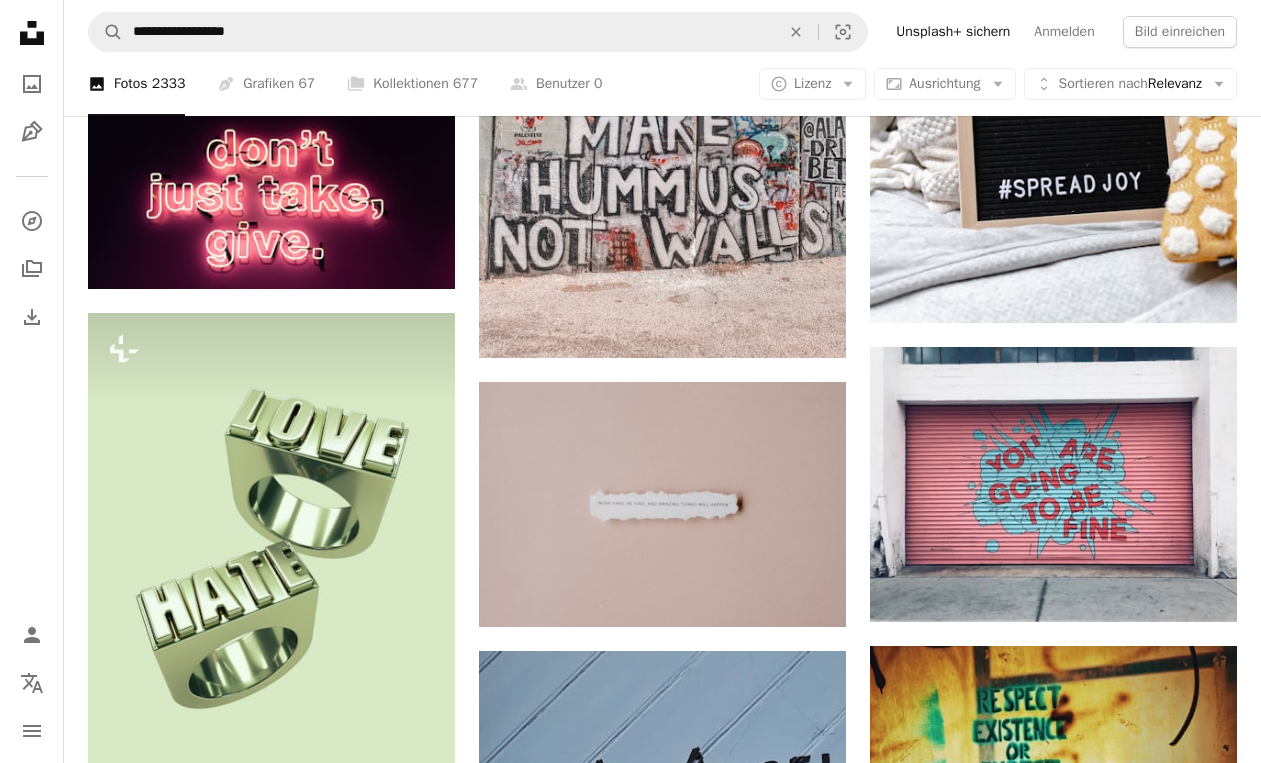 scroll, scrollTop: 21611, scrollLeft: 0, axis: vertical 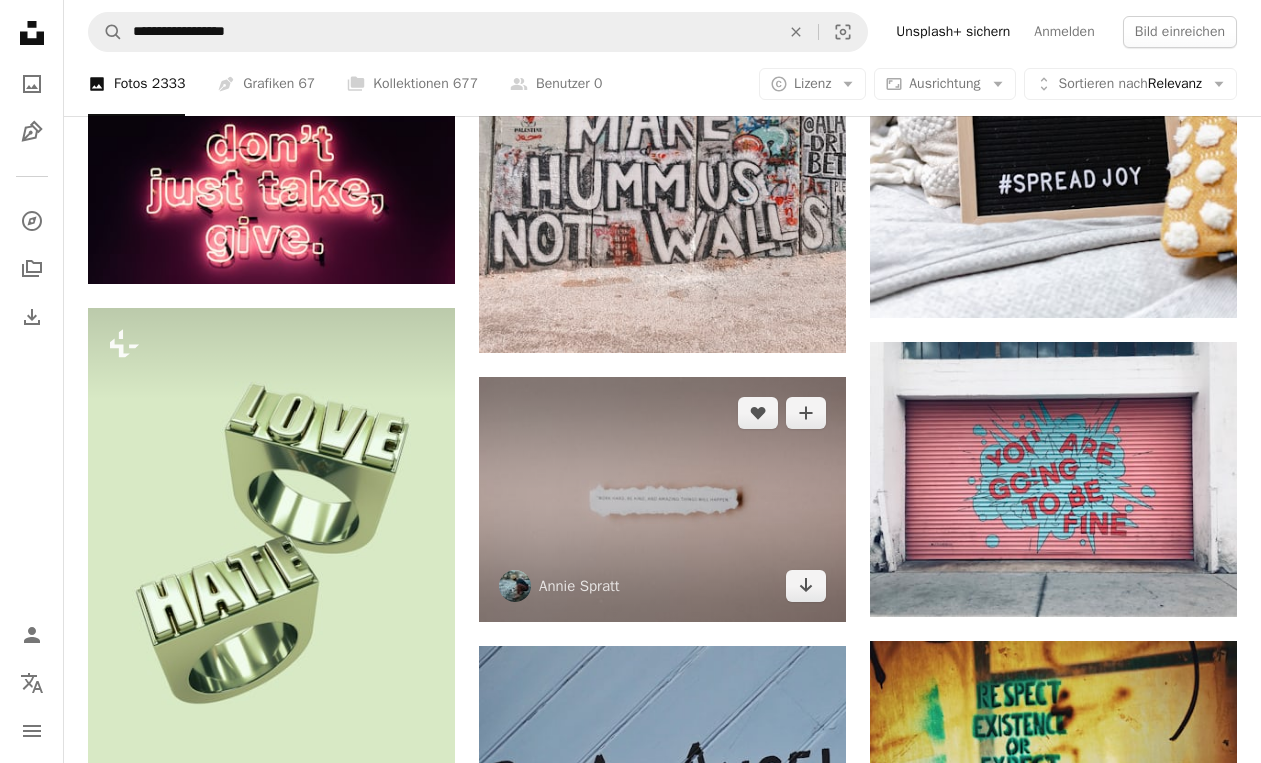 click at bounding box center (662, 499) 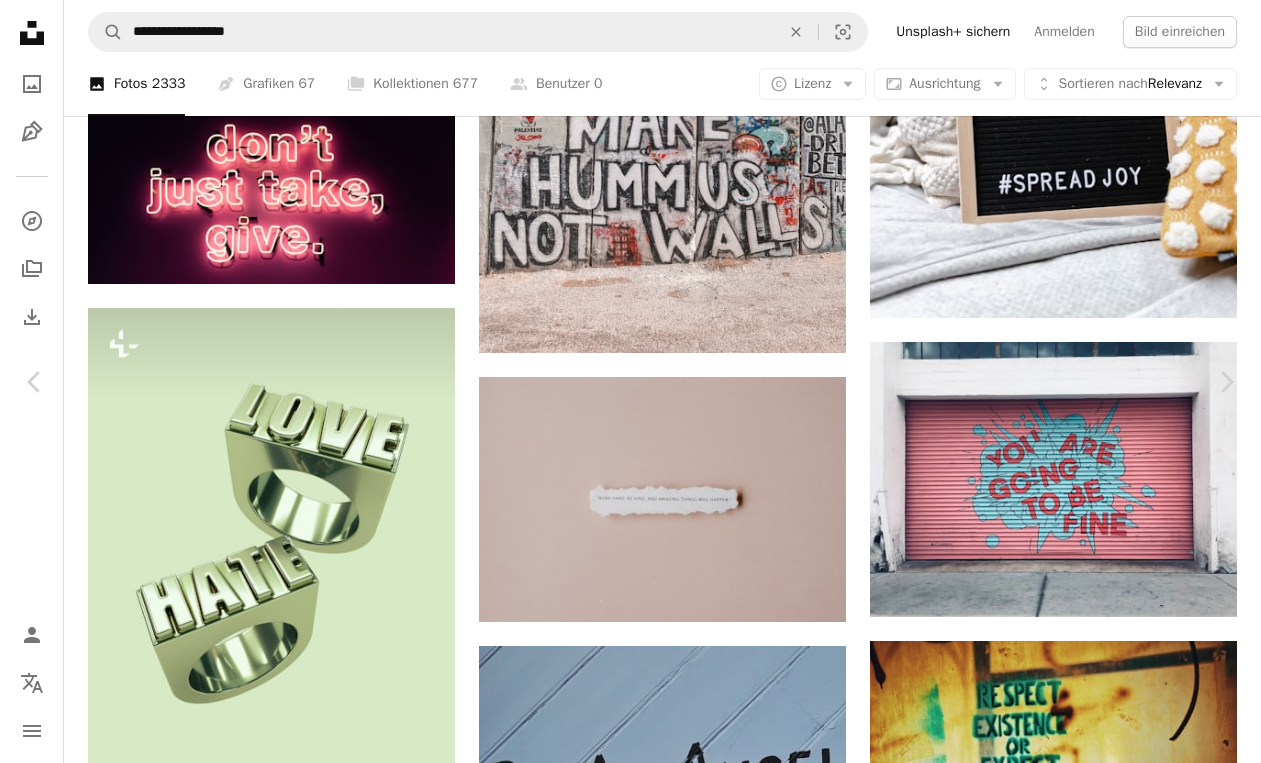 click on "An X shape" at bounding box center (20, 20) 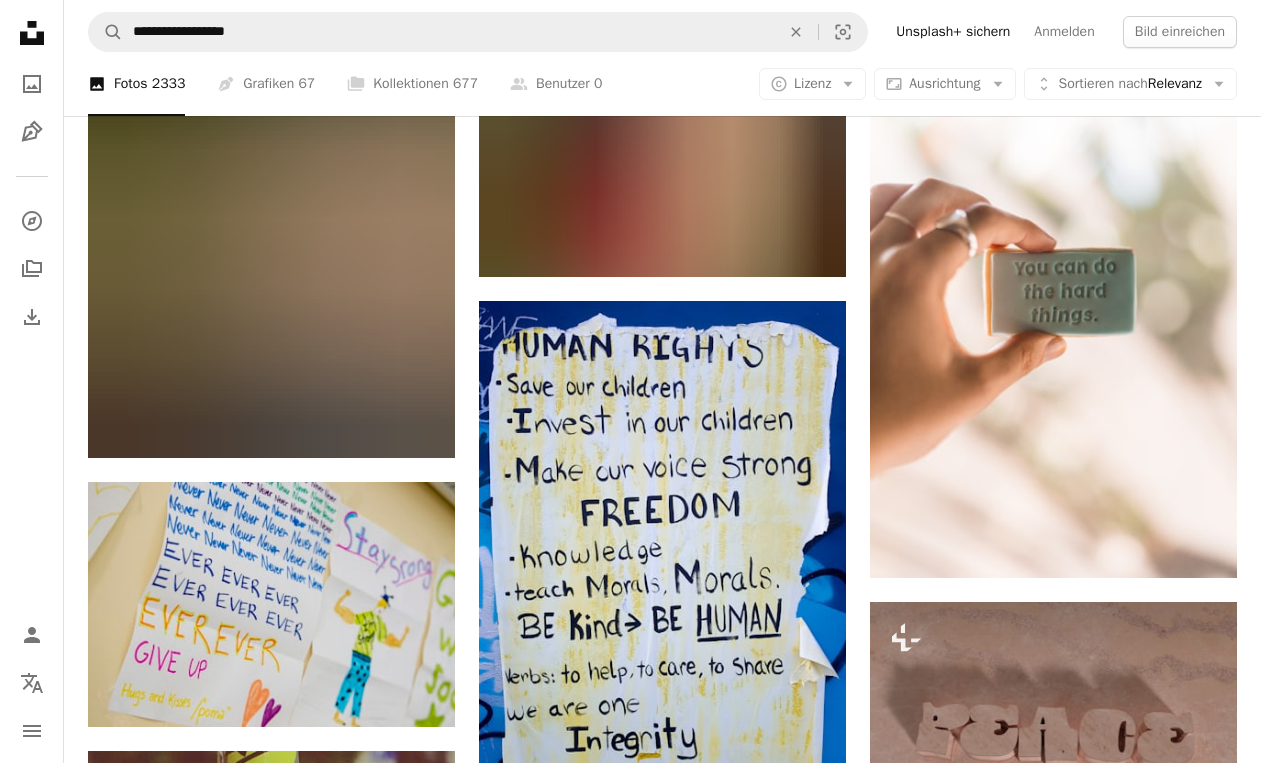 scroll, scrollTop: 22490, scrollLeft: 0, axis: vertical 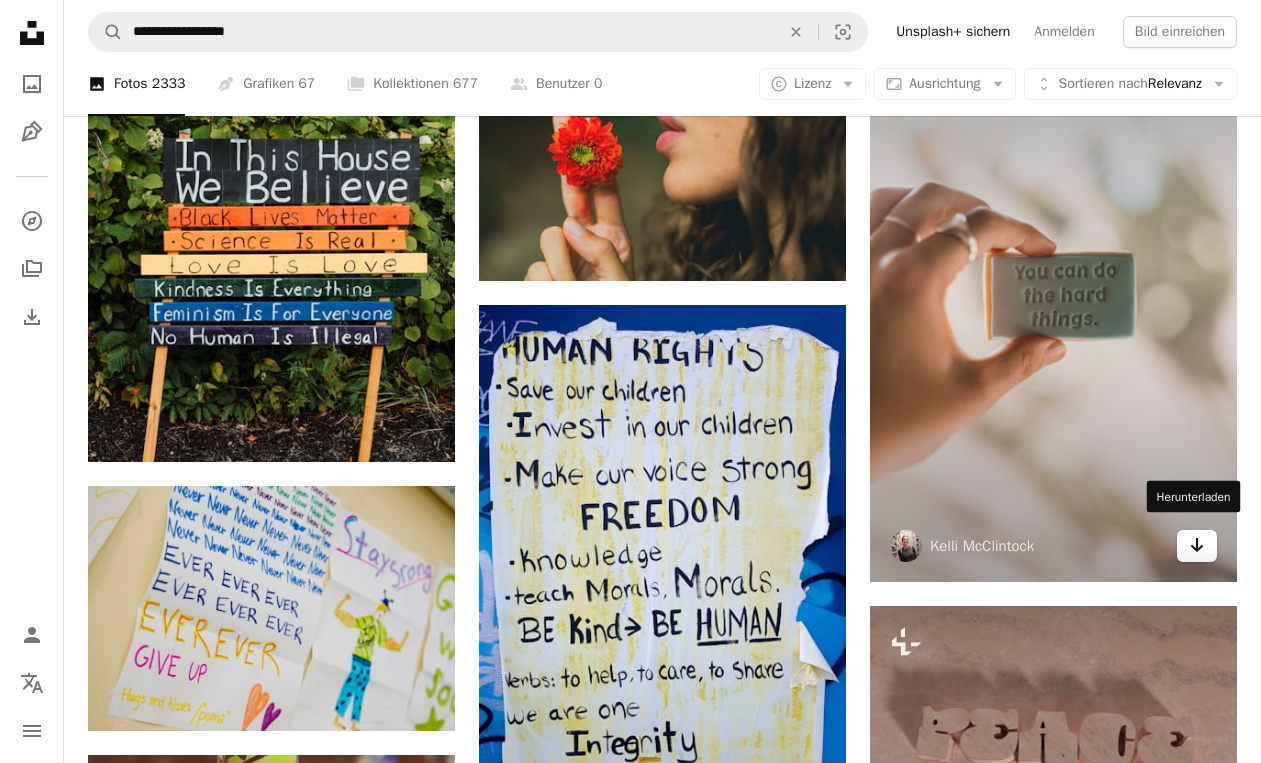 click on "Arrow pointing down" 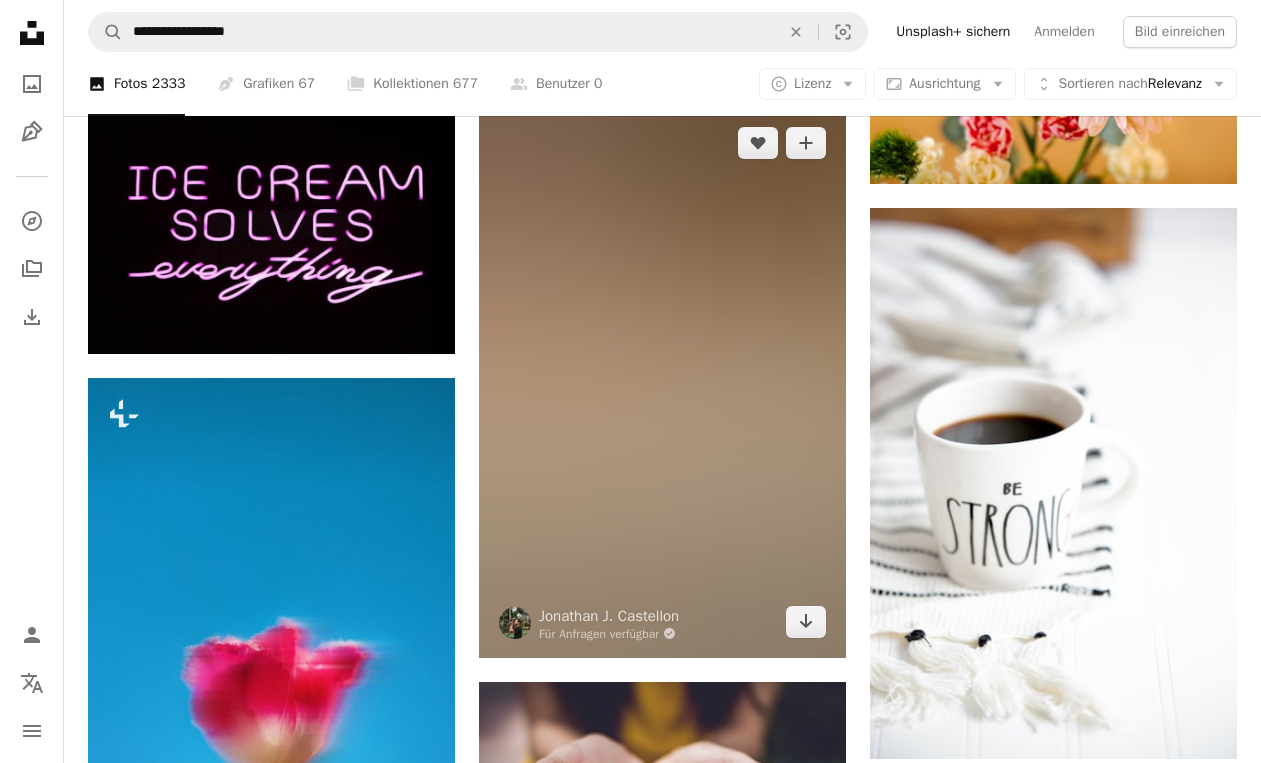 scroll, scrollTop: 48711, scrollLeft: 0, axis: vertical 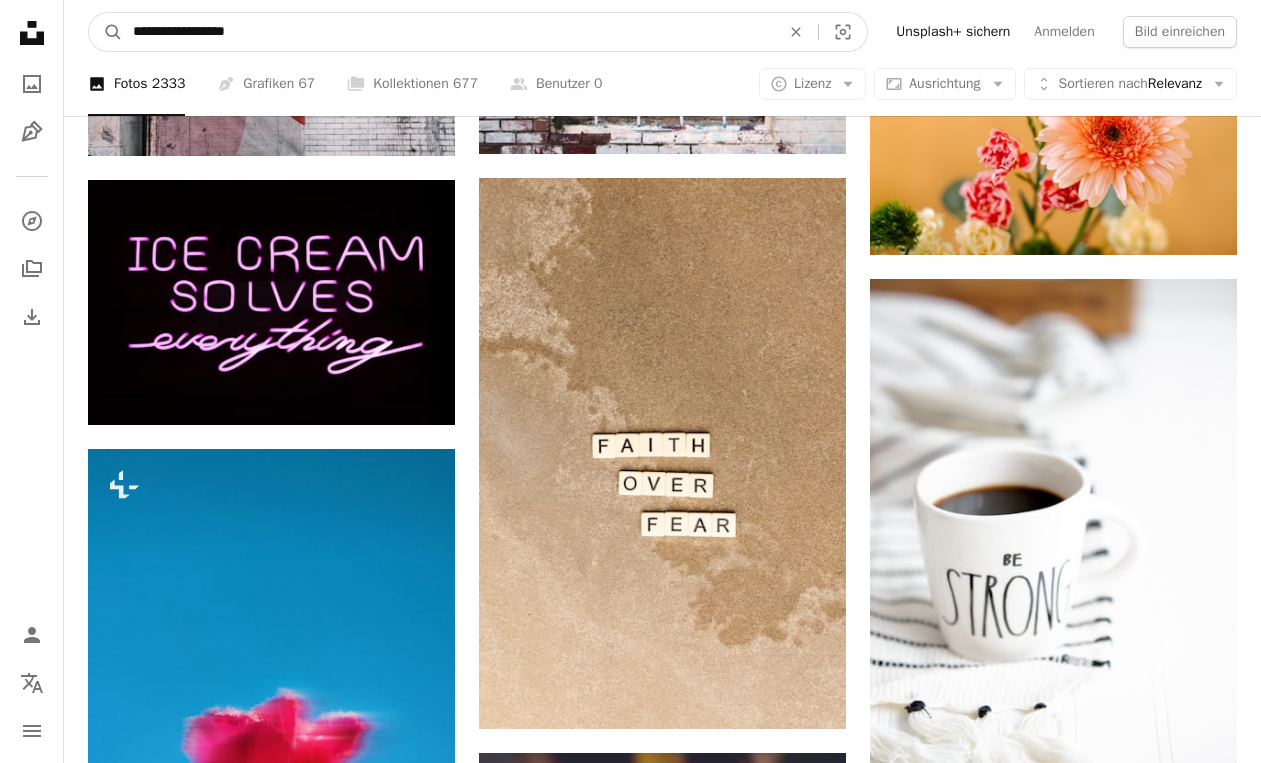 drag, startPoint x: 353, startPoint y: 32, endPoint x: 55, endPoint y: 30, distance: 298.0067 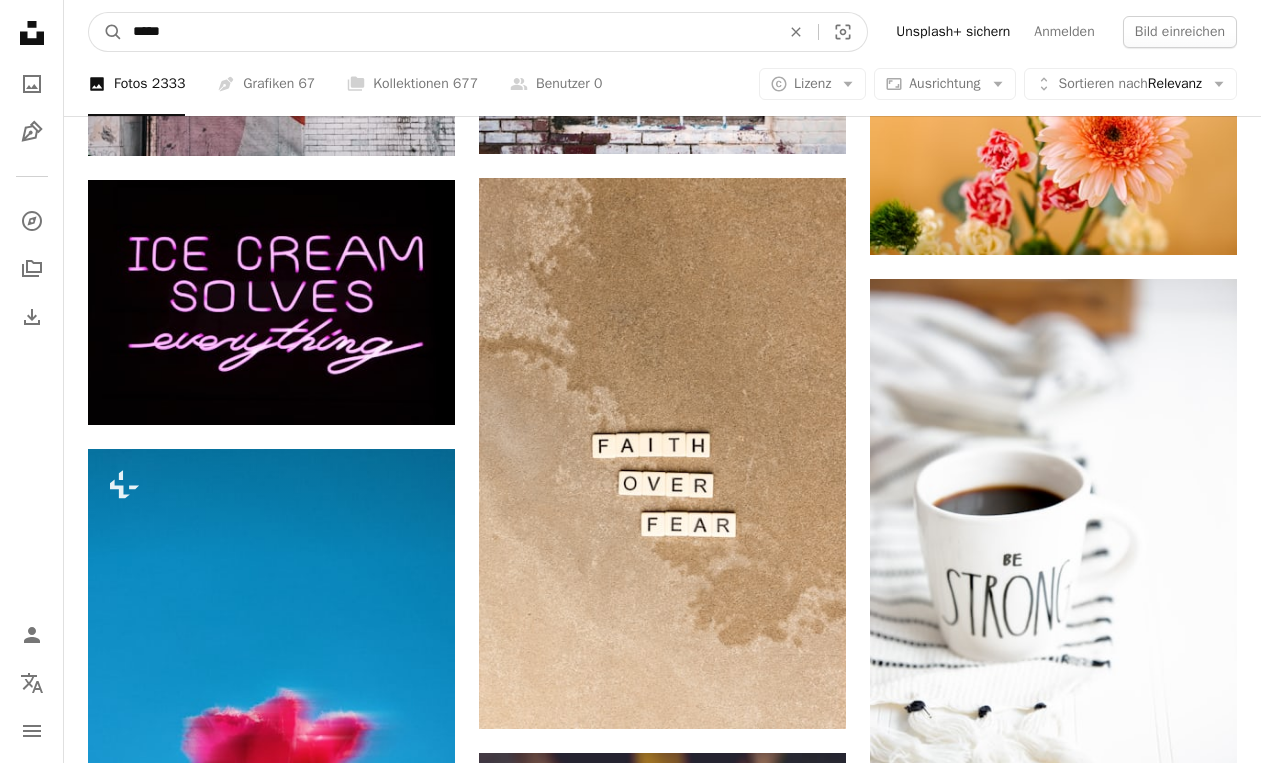 type on "*****" 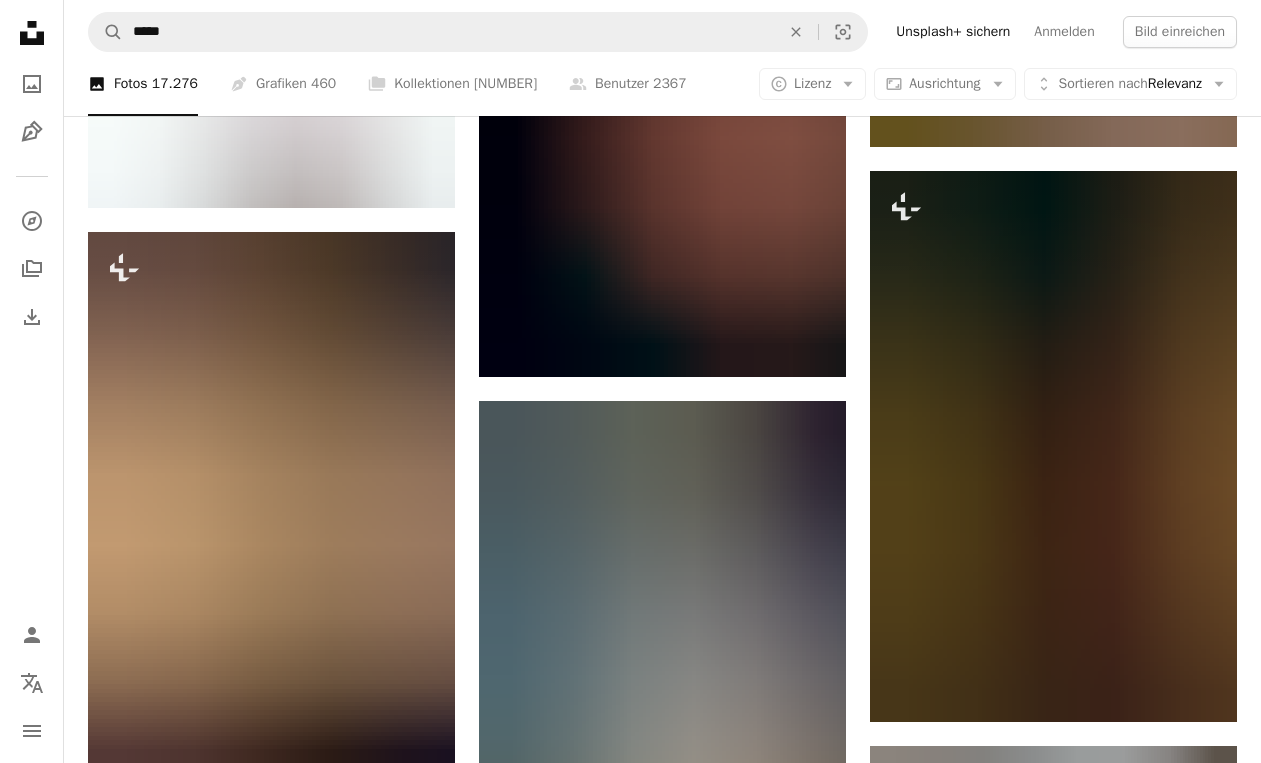 scroll, scrollTop: 33015, scrollLeft: 0, axis: vertical 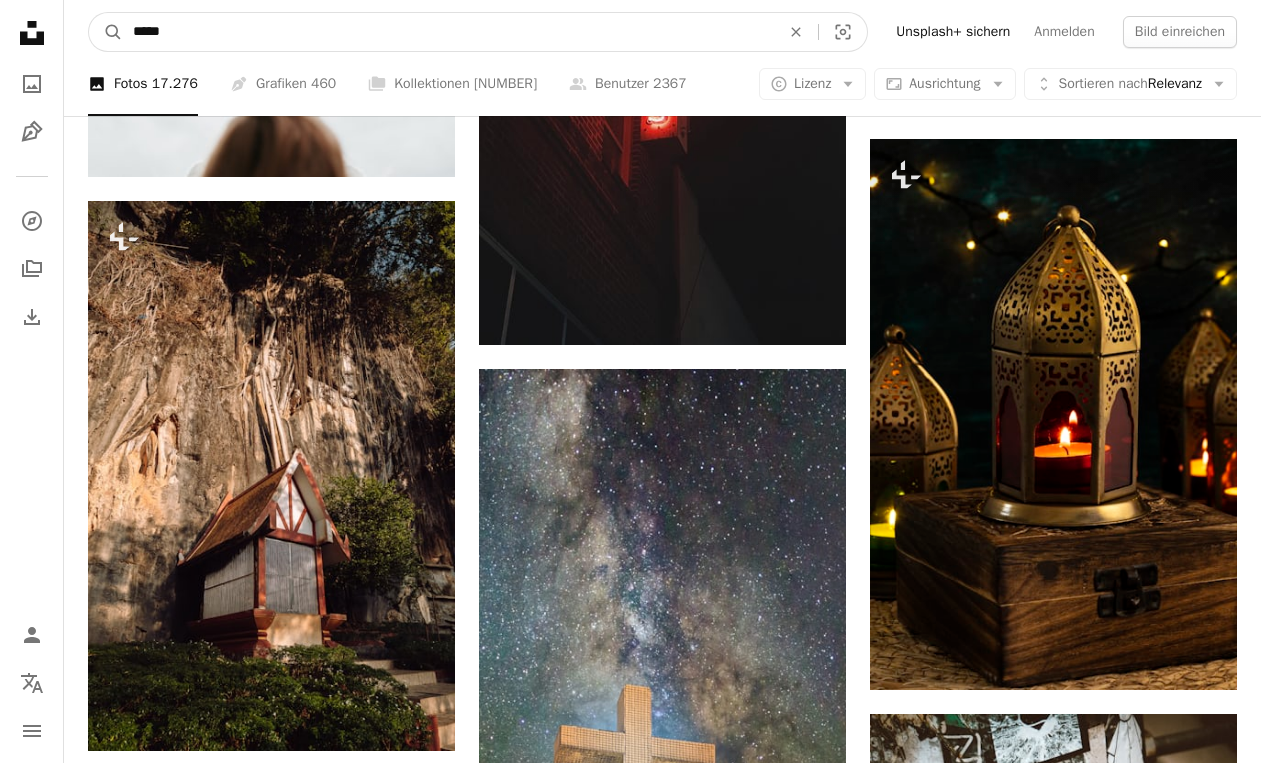 click on "*****" at bounding box center (448, 32) 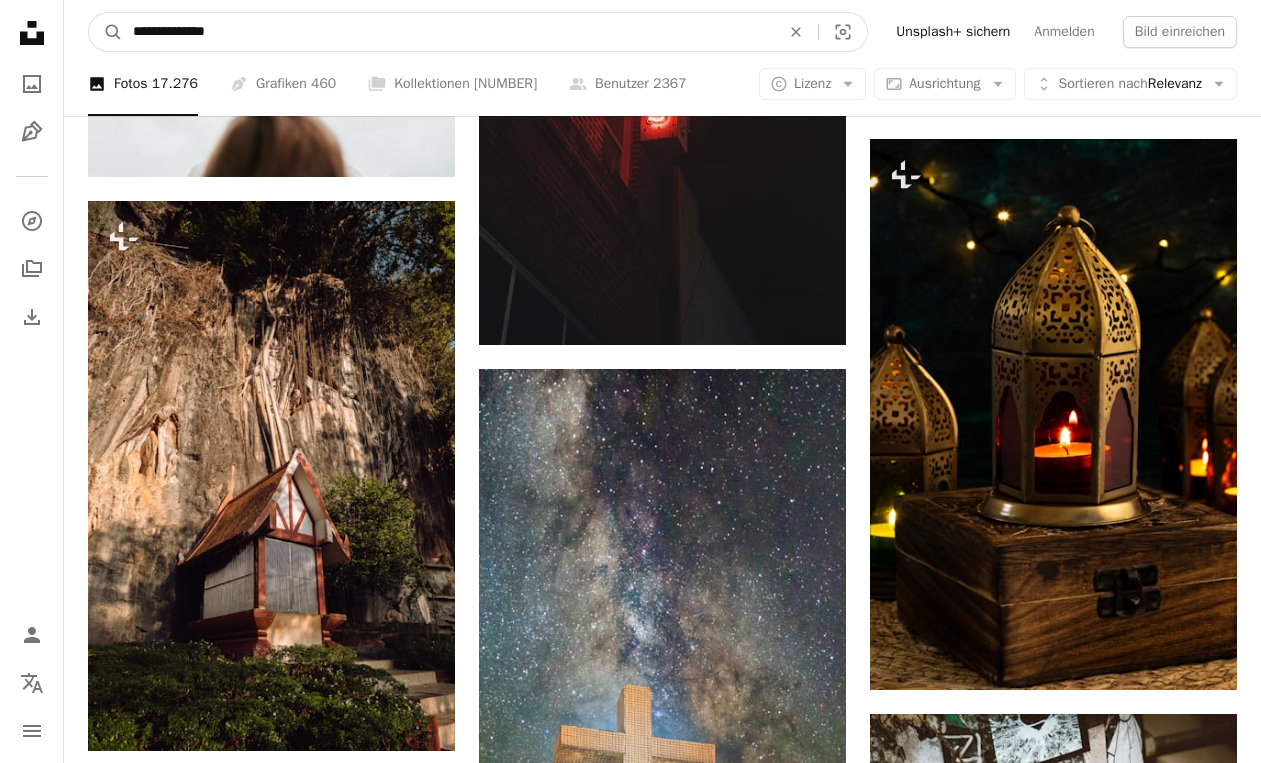 type on "**********" 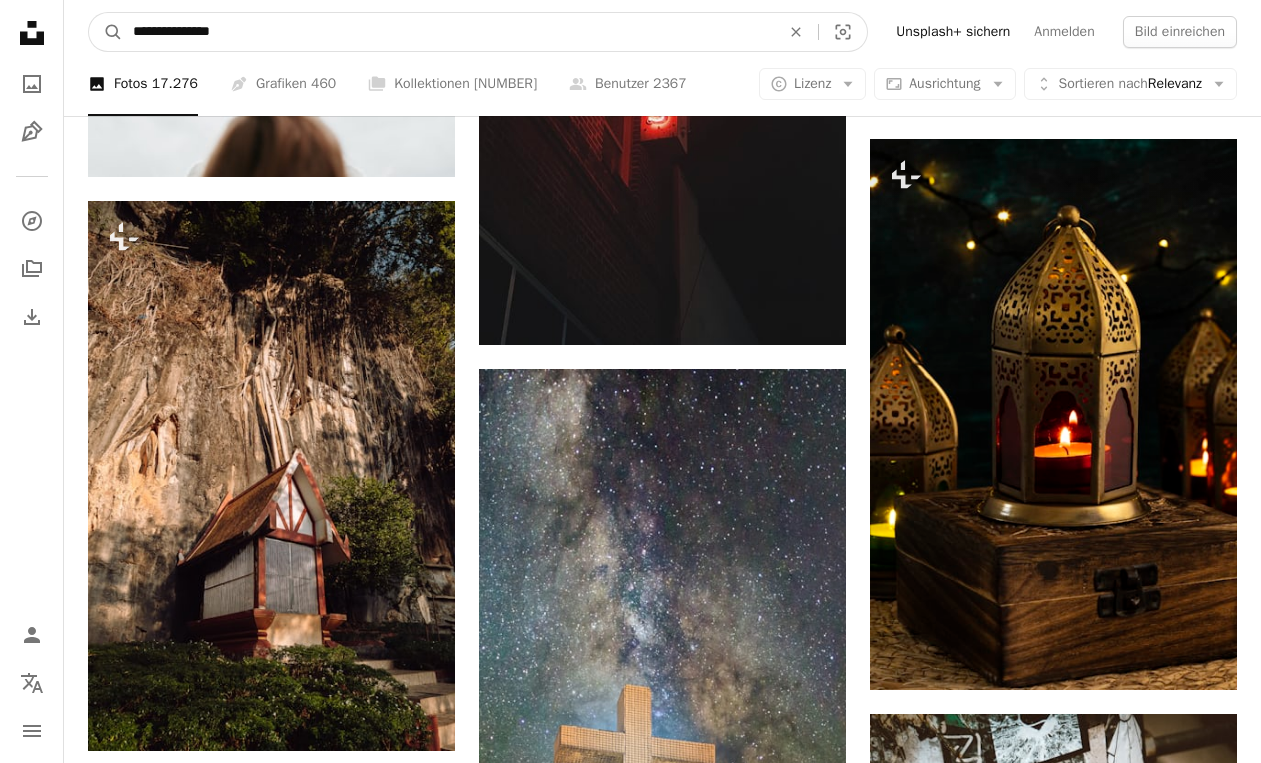 click on "A magnifying glass" at bounding box center [106, 32] 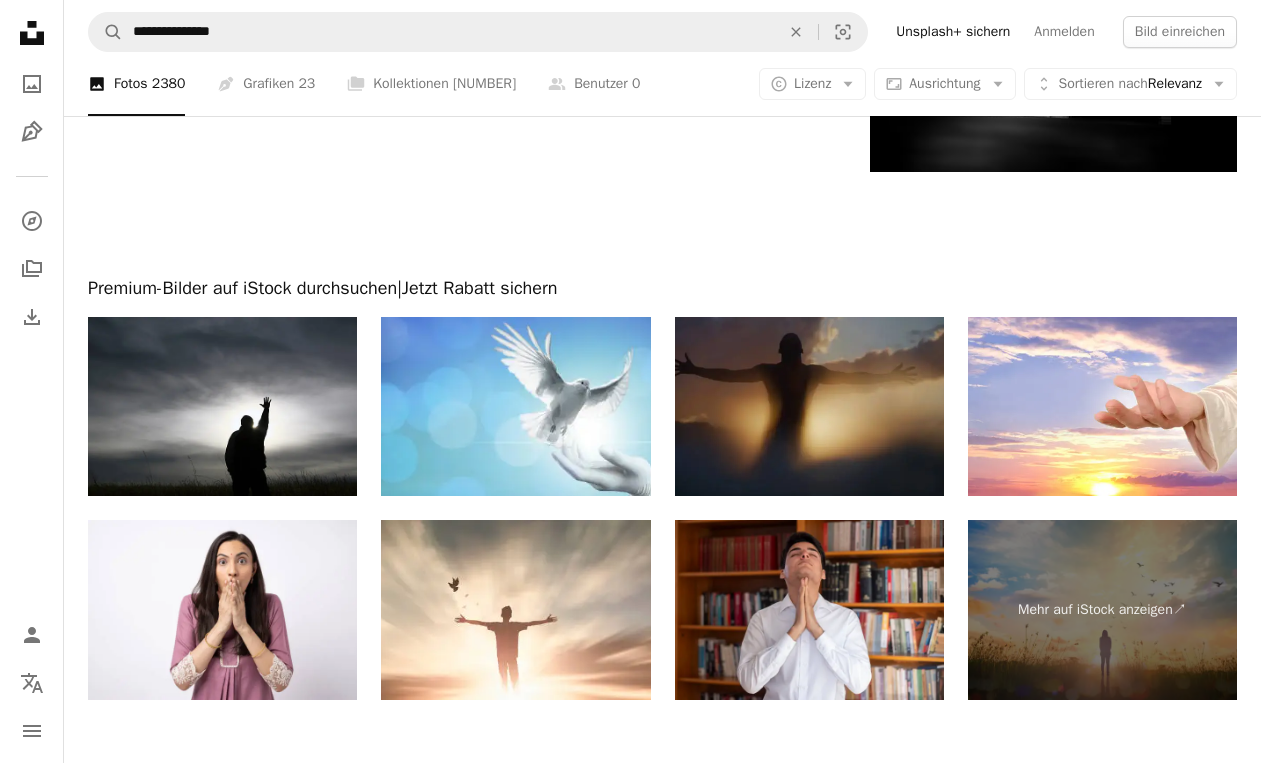 scroll, scrollTop: 3655, scrollLeft: 0, axis: vertical 